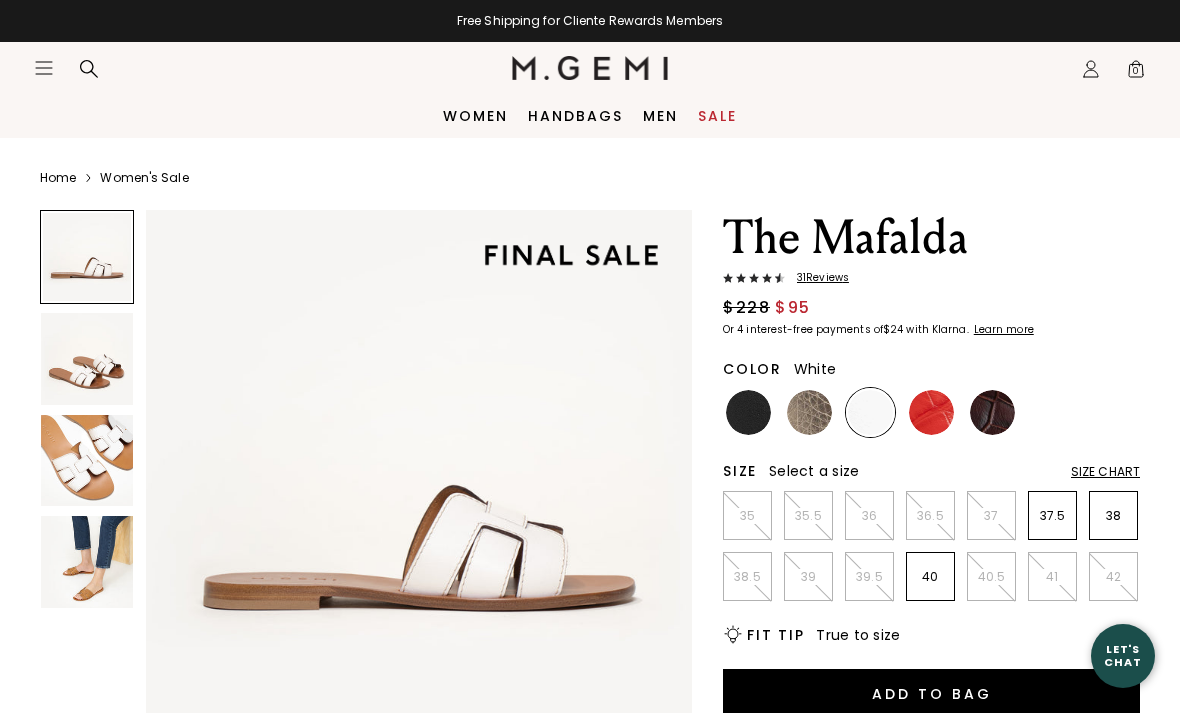 scroll, scrollTop: 0, scrollLeft: 0, axis: both 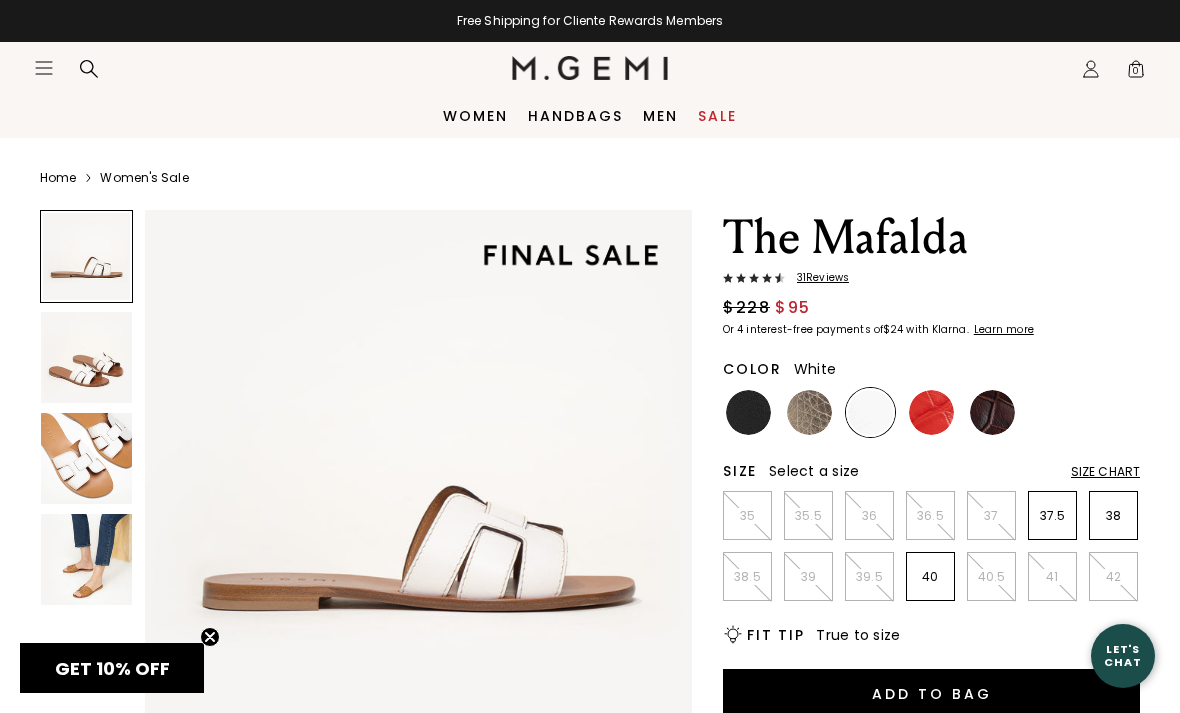click at bounding box center [992, 412] 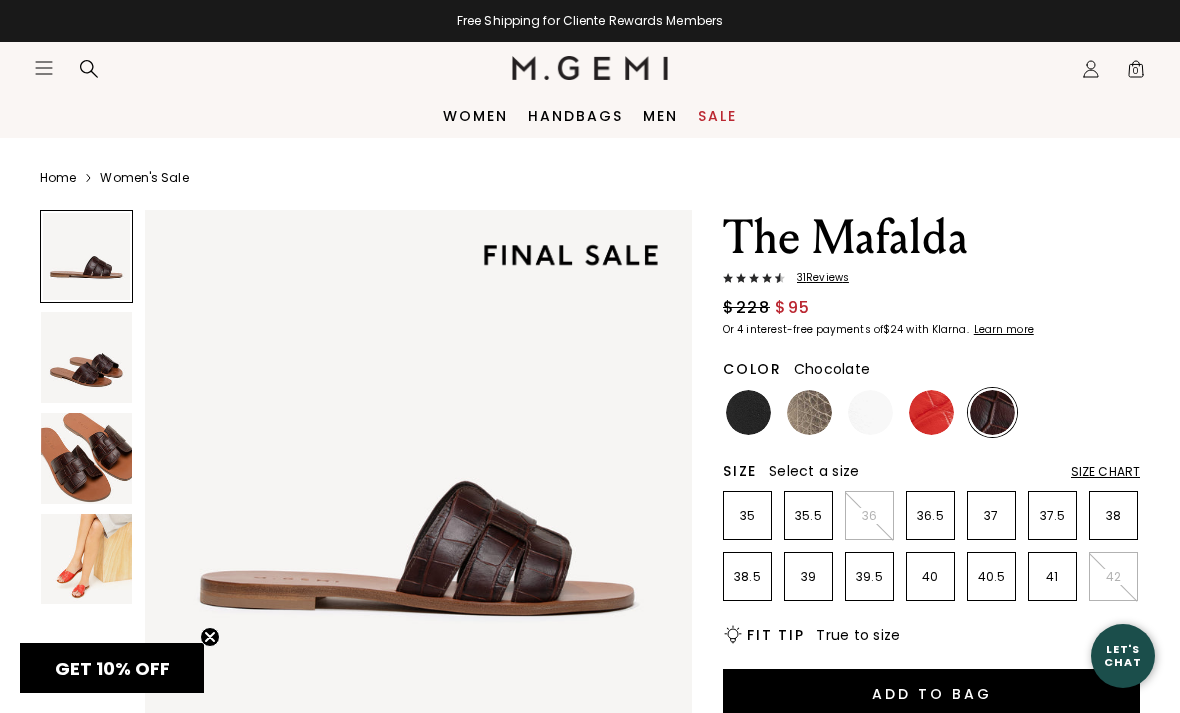 scroll, scrollTop: 0, scrollLeft: 0, axis: both 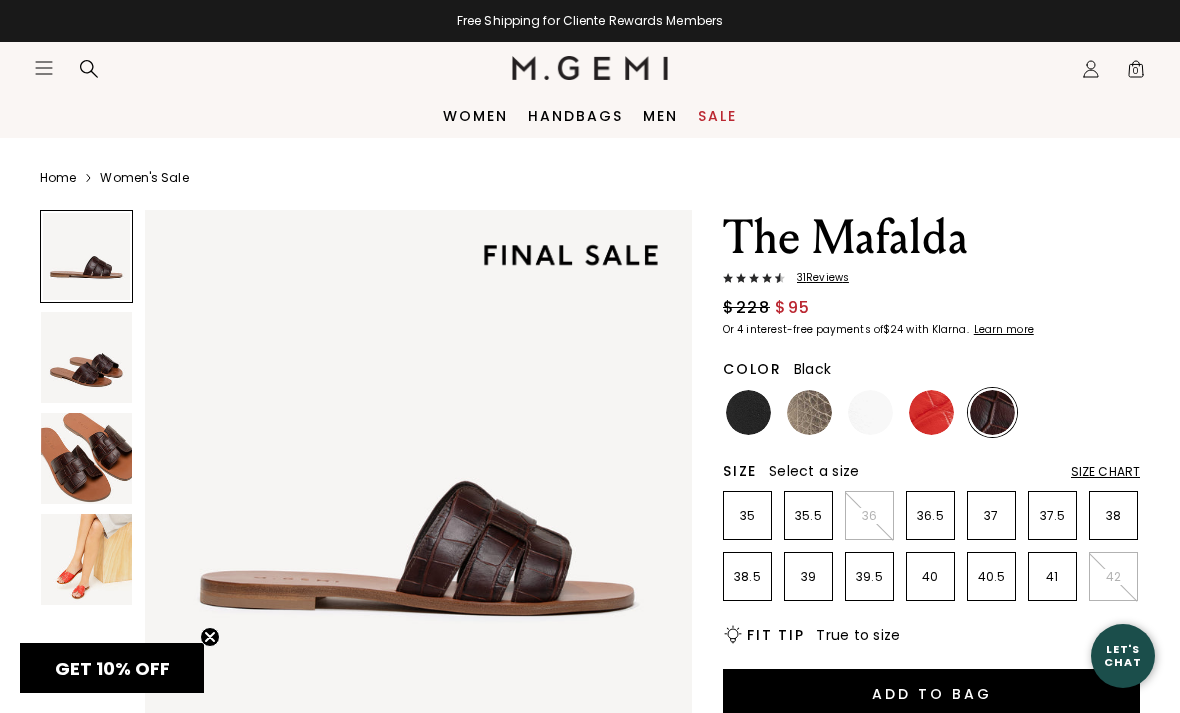 click at bounding box center (748, 412) 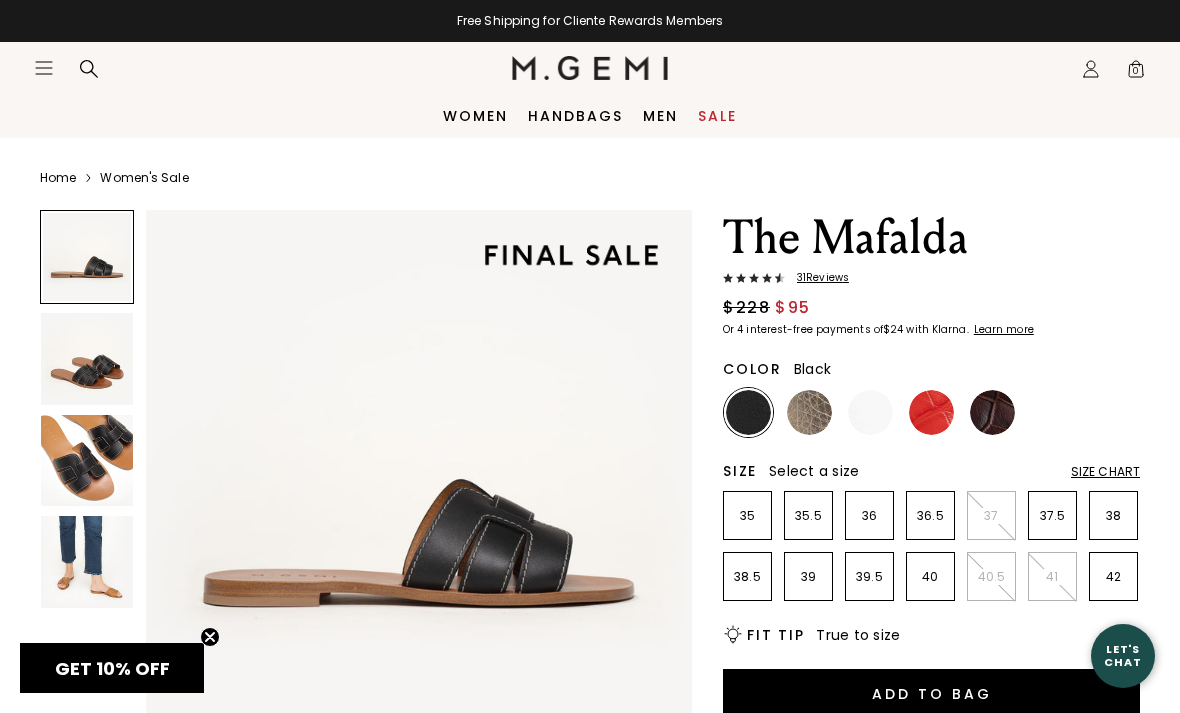 scroll, scrollTop: 0, scrollLeft: 0, axis: both 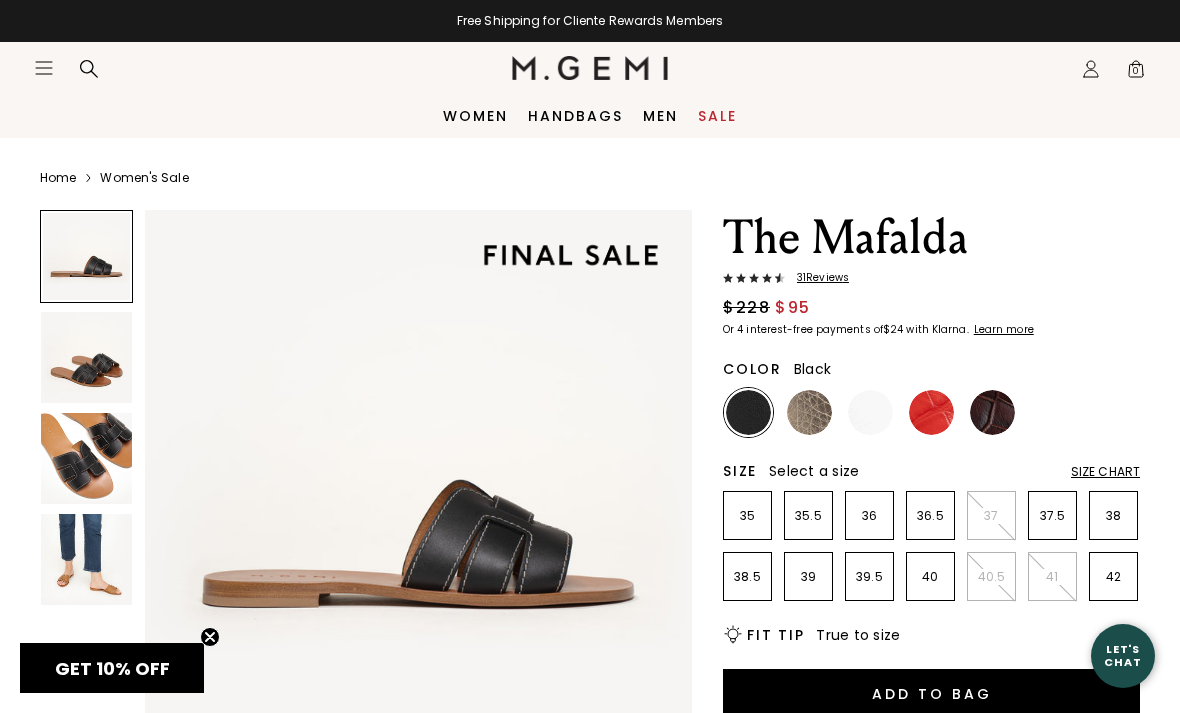 click at bounding box center [86, 458] 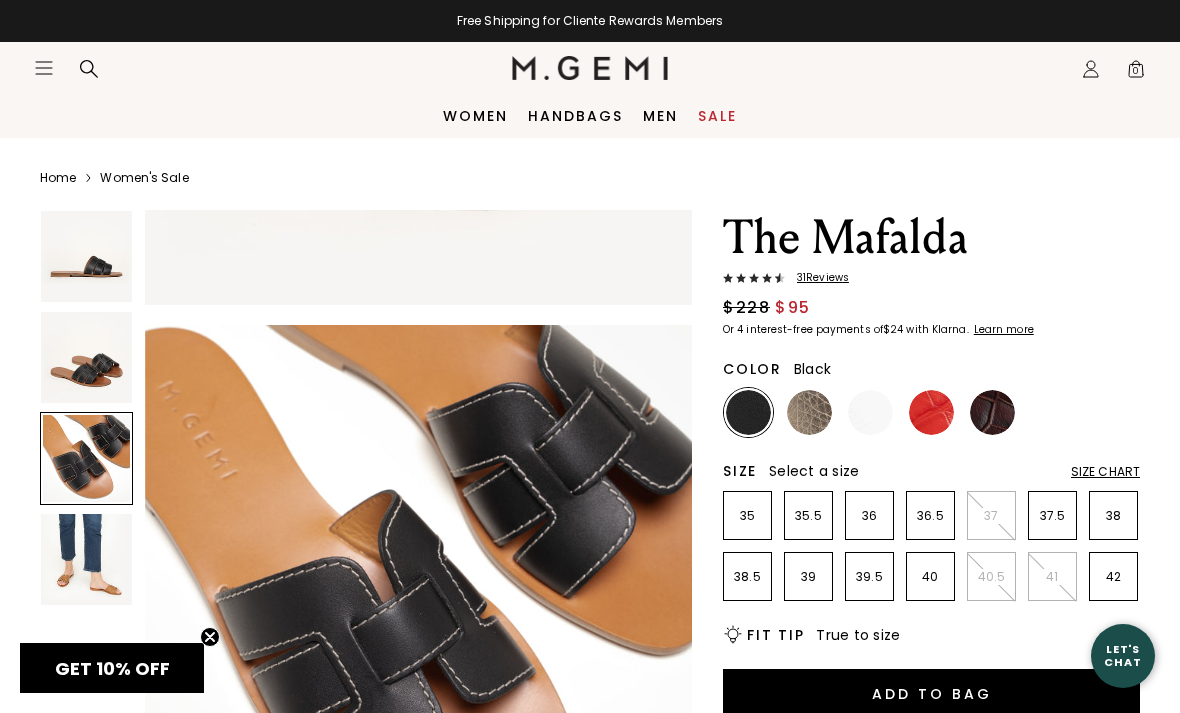 scroll, scrollTop: 1134, scrollLeft: 0, axis: vertical 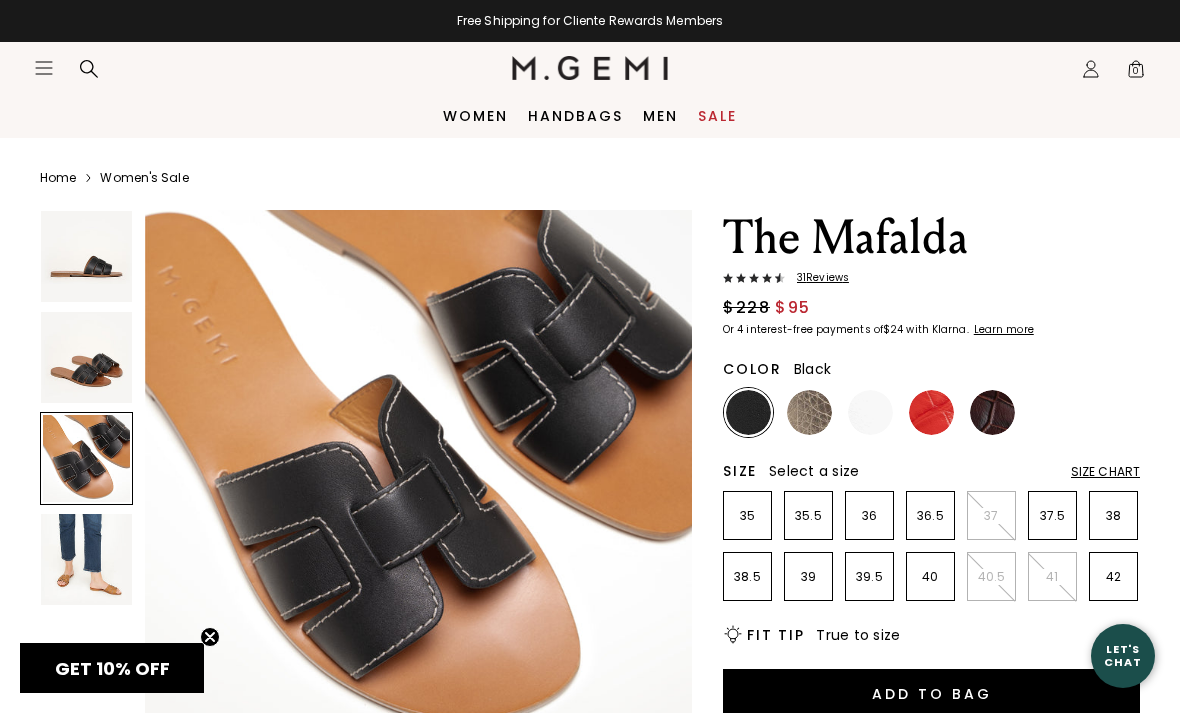 click at bounding box center (870, 412) 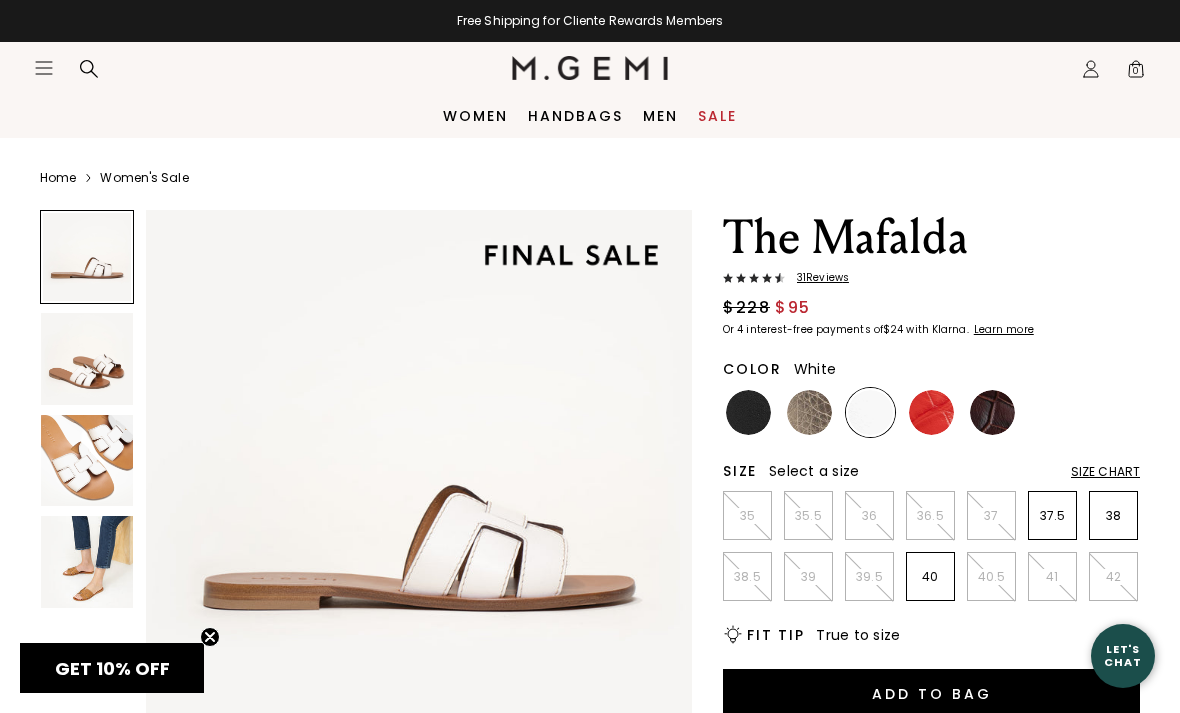 scroll, scrollTop: 0, scrollLeft: 0, axis: both 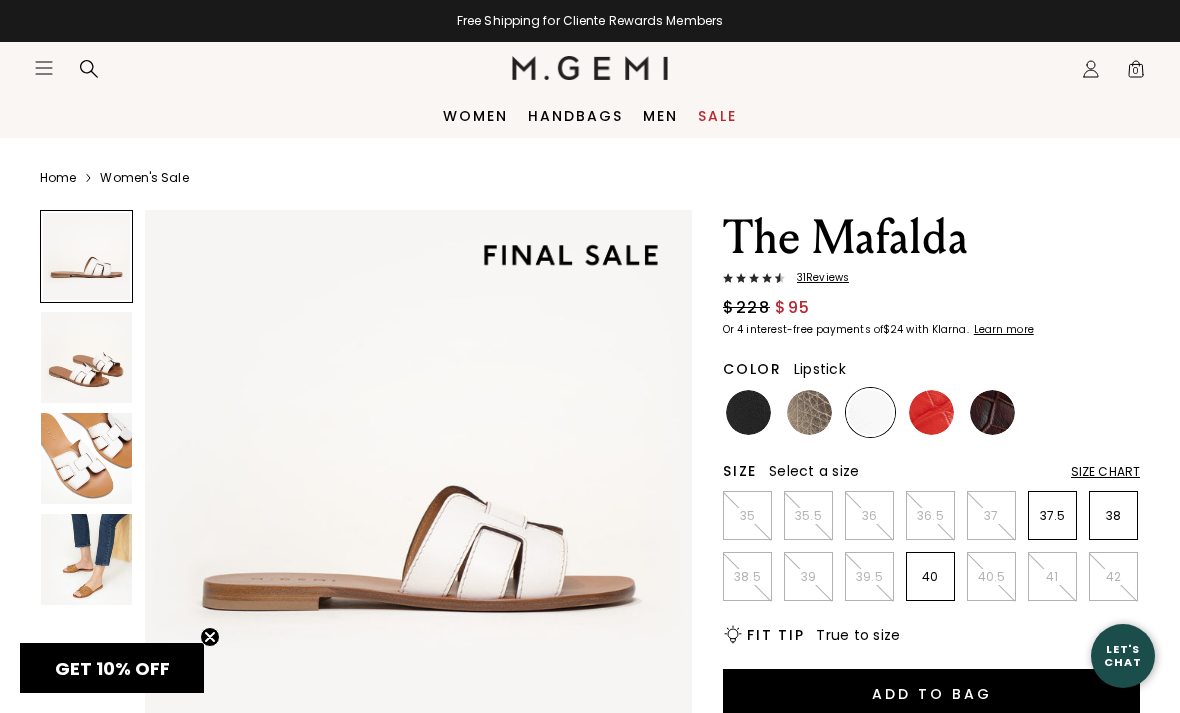 click at bounding box center [931, 412] 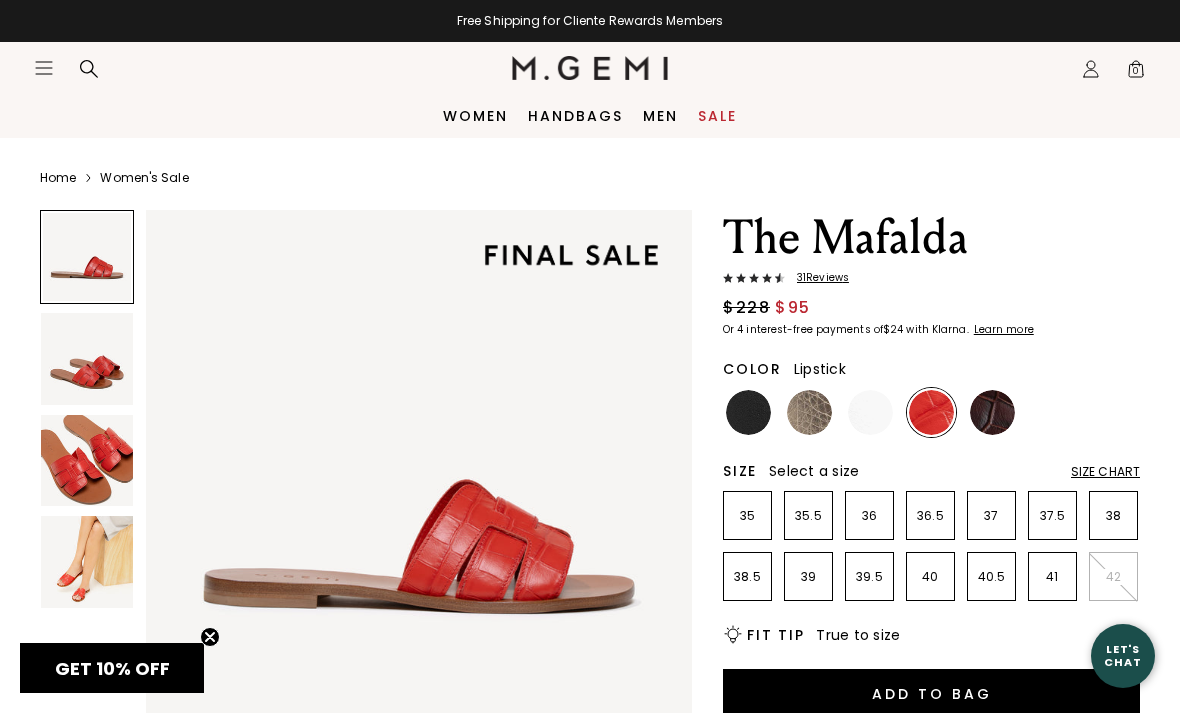 scroll, scrollTop: 0, scrollLeft: 0, axis: both 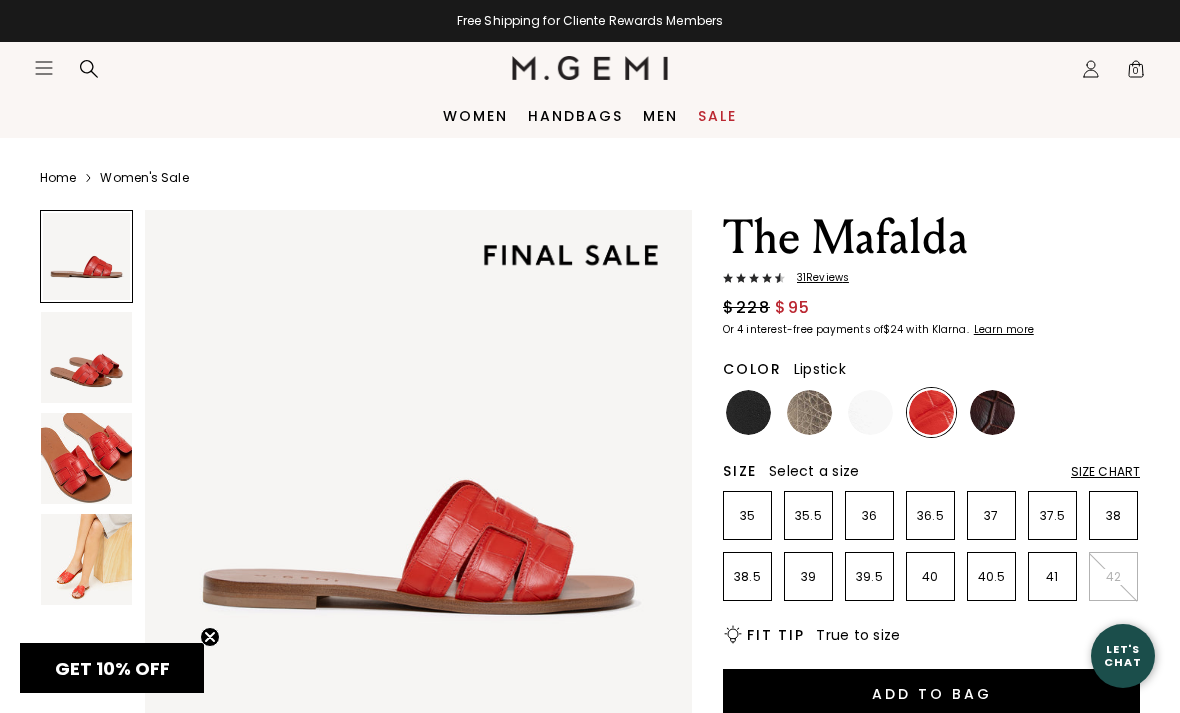 click on "Men" at bounding box center [660, 116] 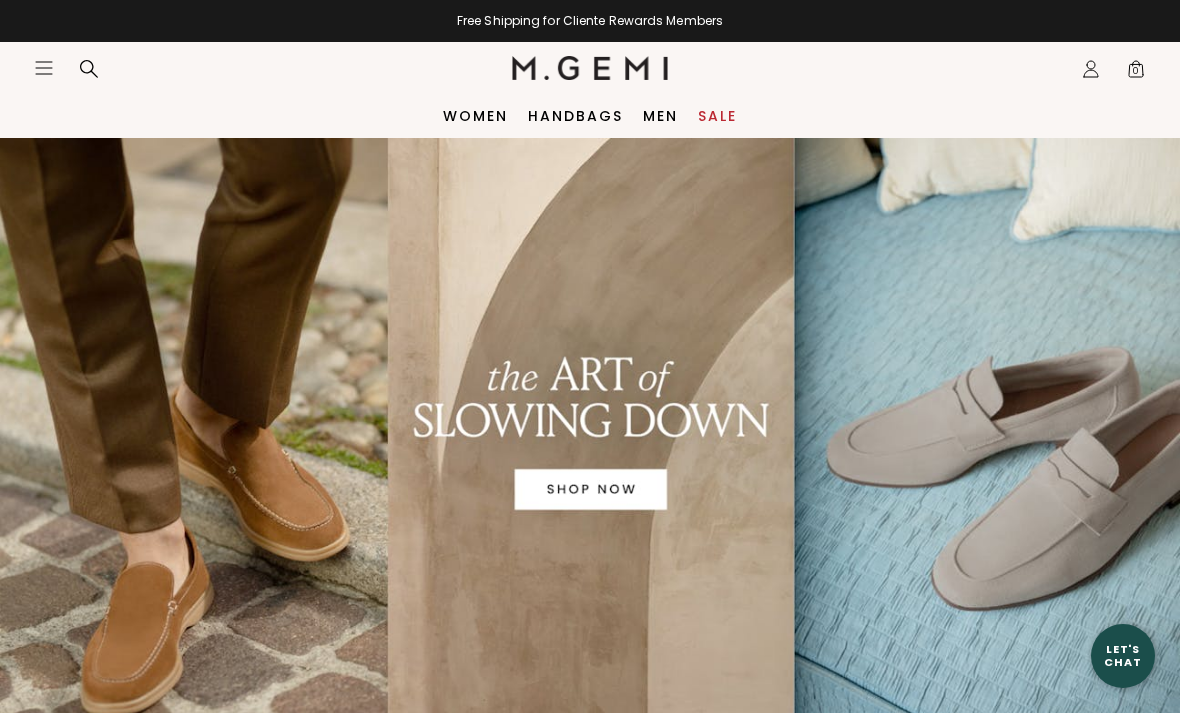 scroll, scrollTop: 0, scrollLeft: 0, axis: both 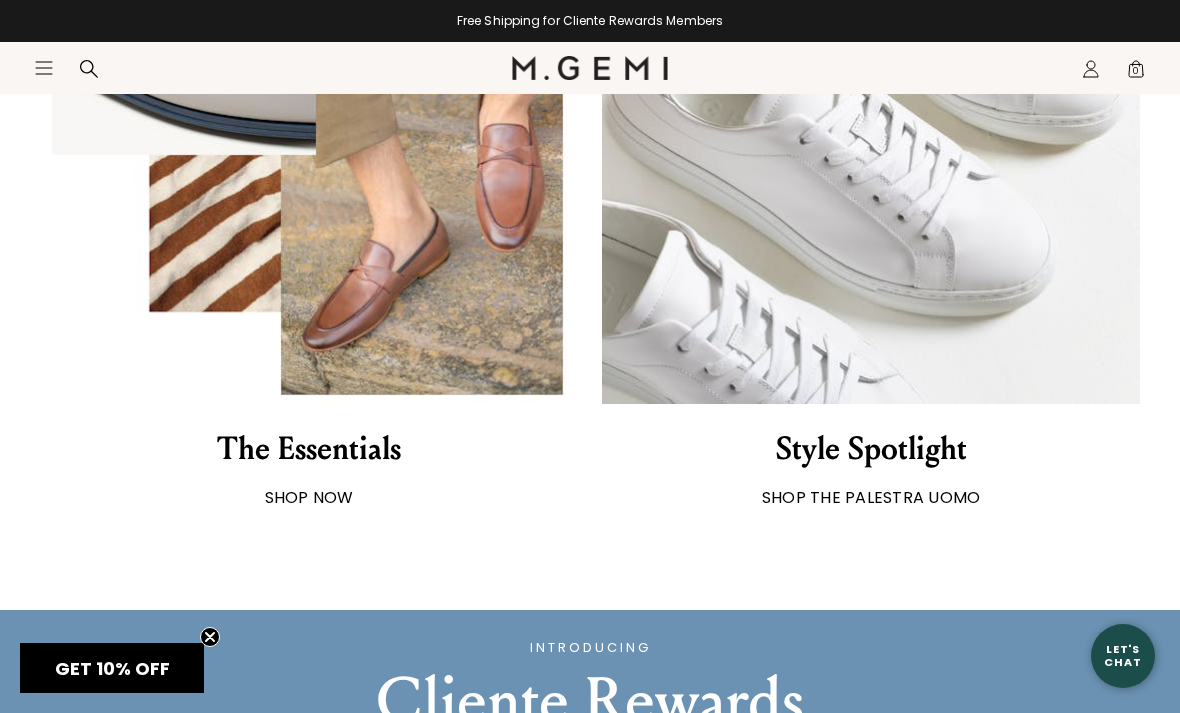 click on "SHOP NOW" at bounding box center (309, 497) 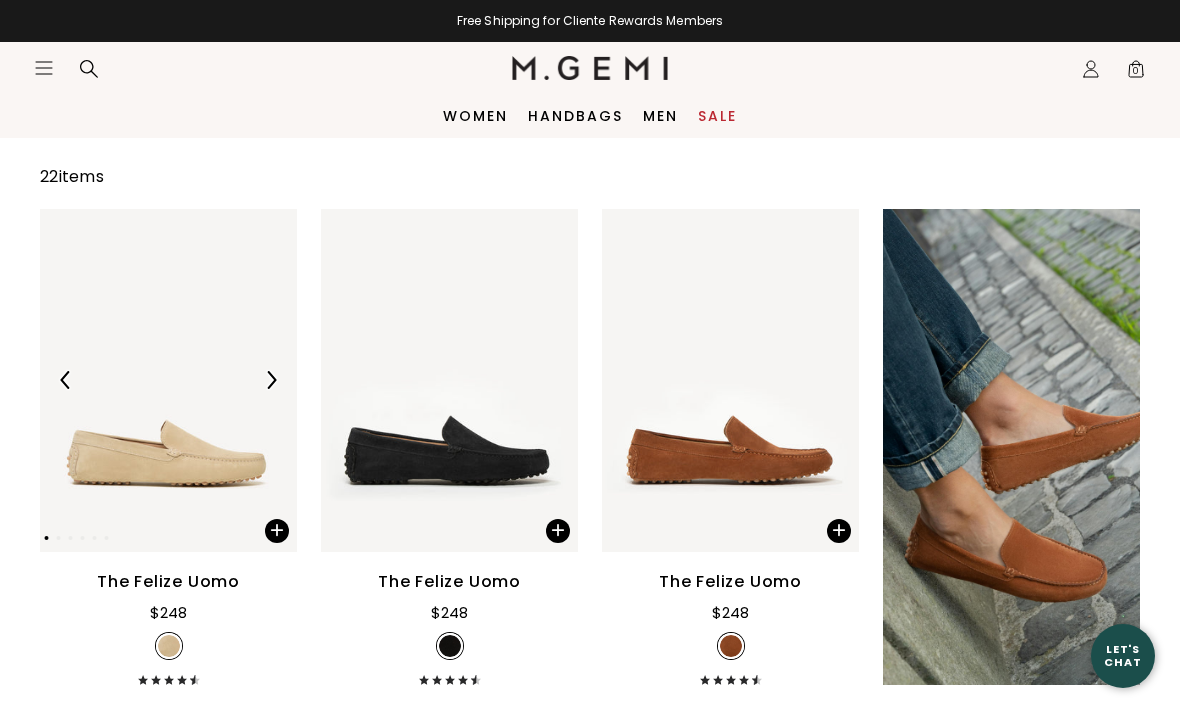 scroll, scrollTop: 0, scrollLeft: 0, axis: both 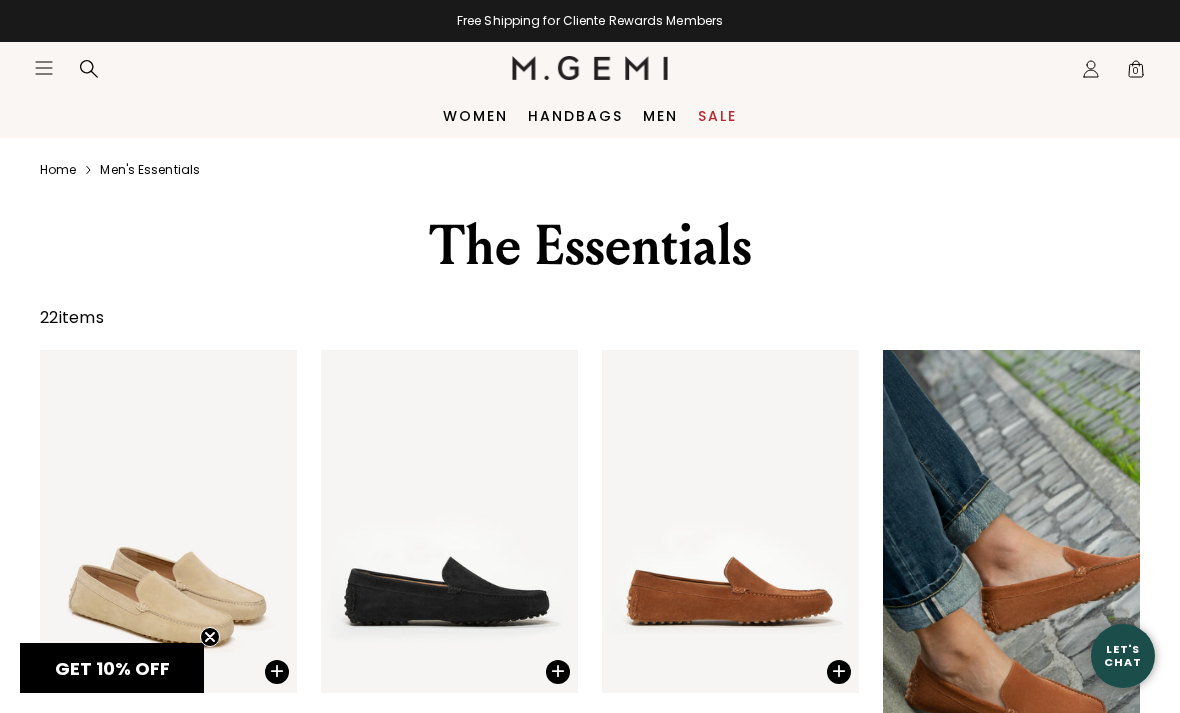click on "Sale" at bounding box center (717, 116) 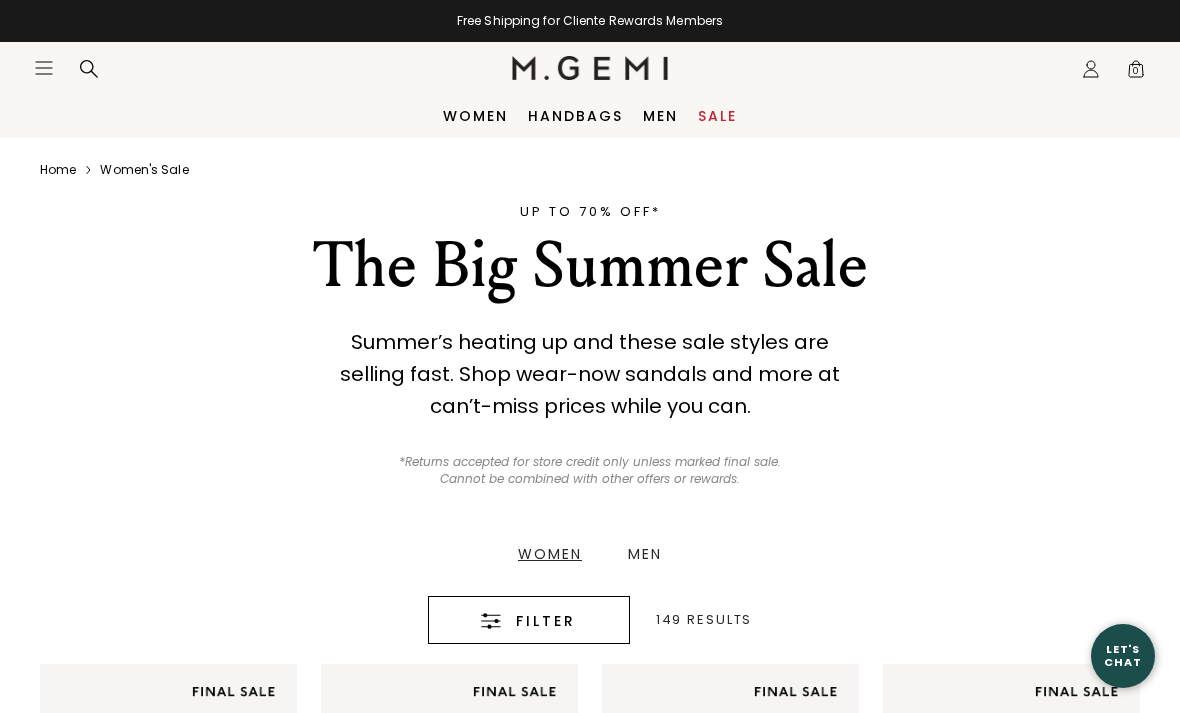 scroll, scrollTop: 349, scrollLeft: 0, axis: vertical 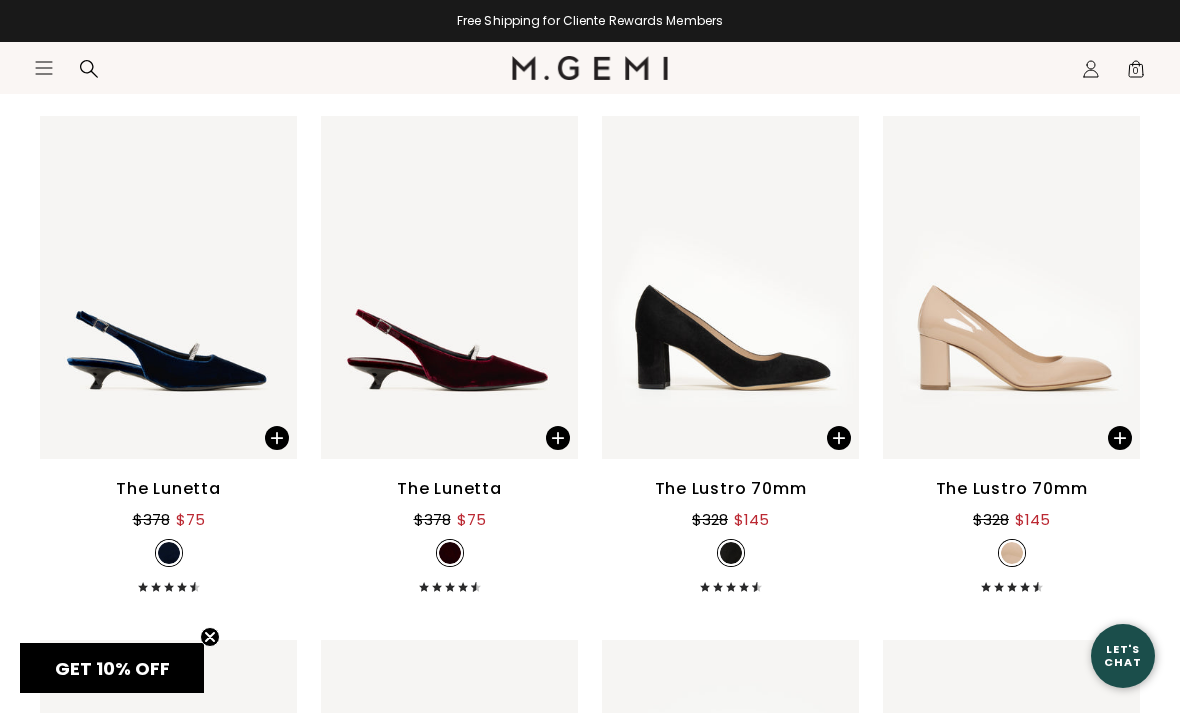 click on "The Lunetta" at bounding box center [449, 489] 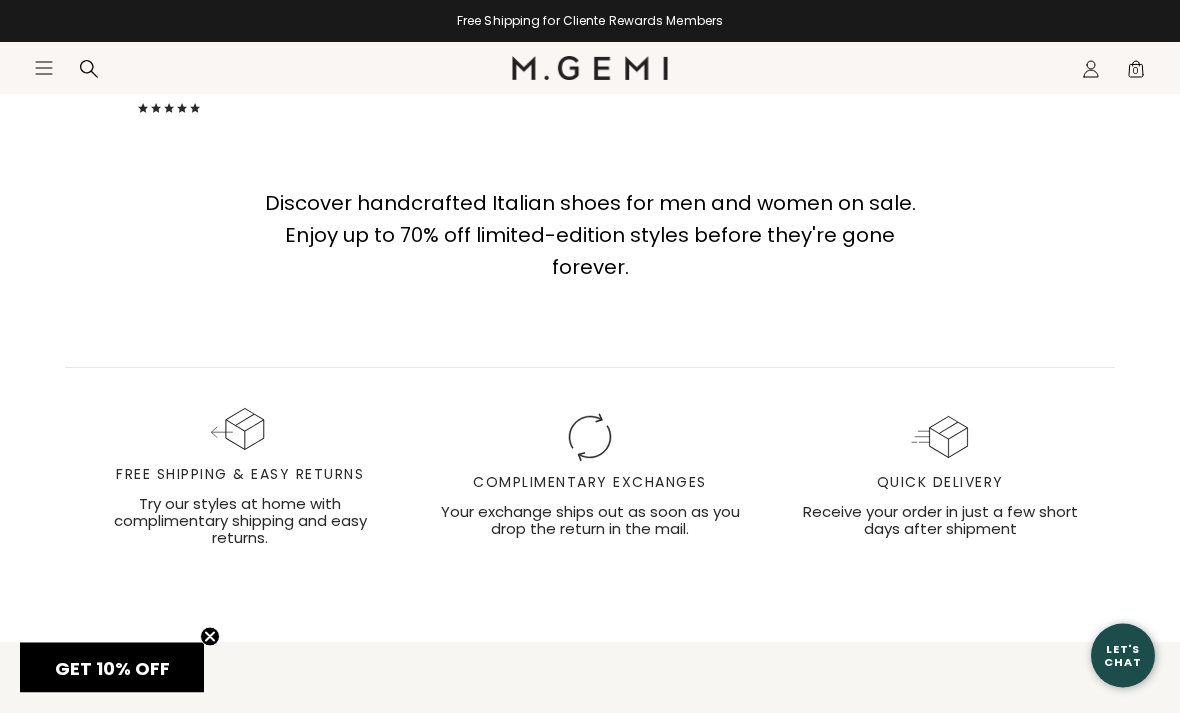 scroll, scrollTop: 20403, scrollLeft: 0, axis: vertical 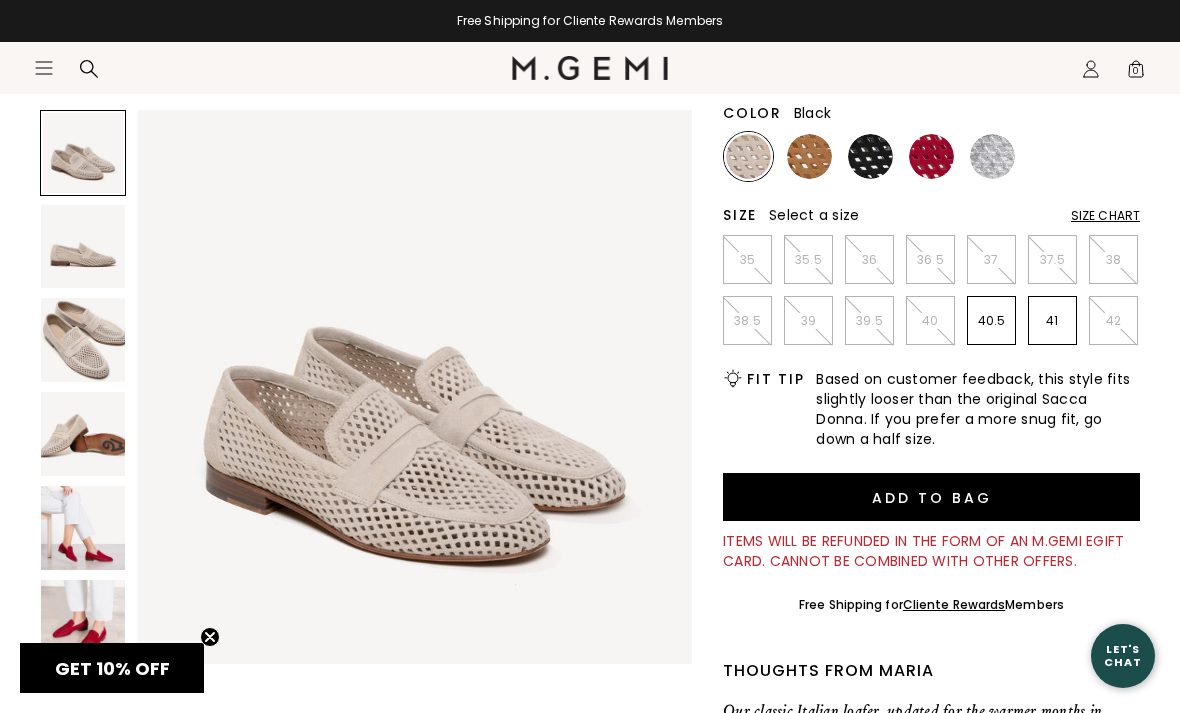 click at bounding box center [870, 156] 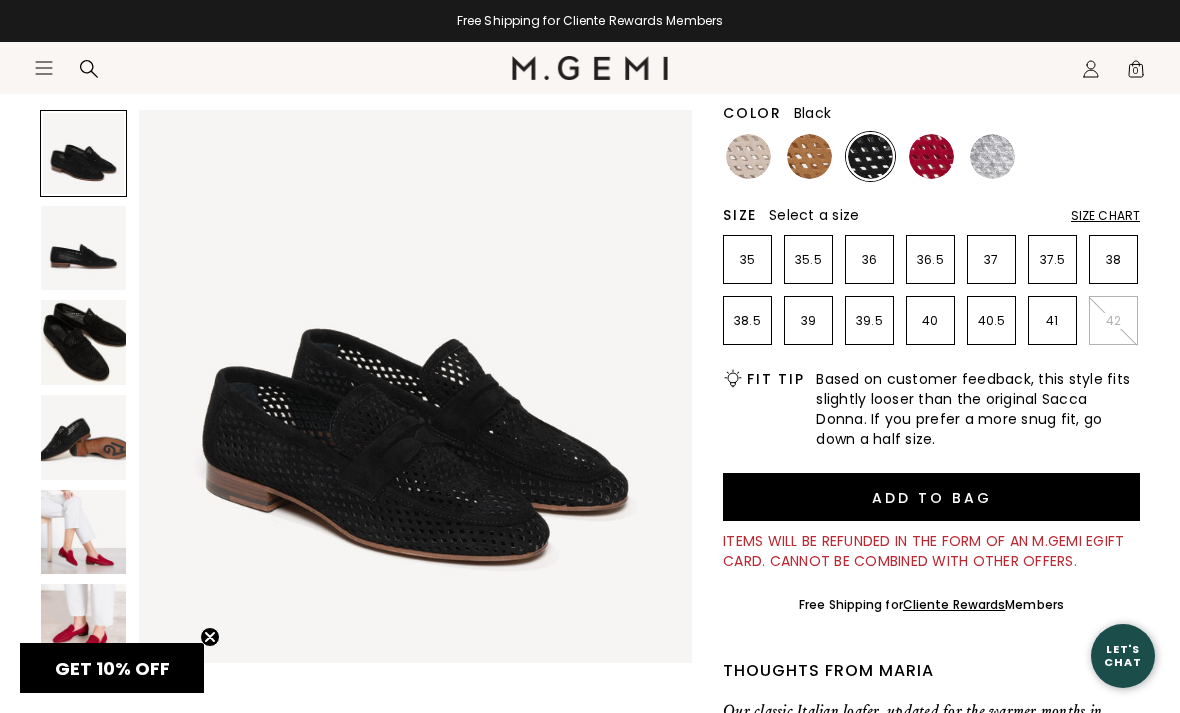 scroll, scrollTop: 0, scrollLeft: 0, axis: both 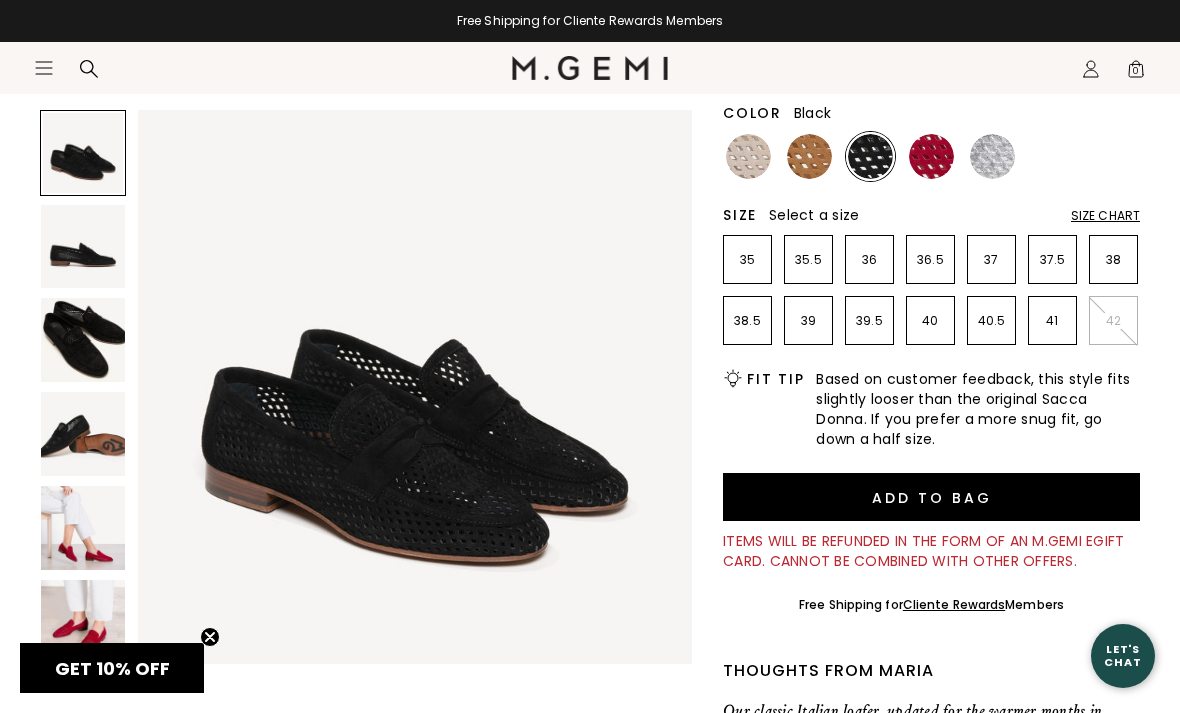 click at bounding box center [992, 156] 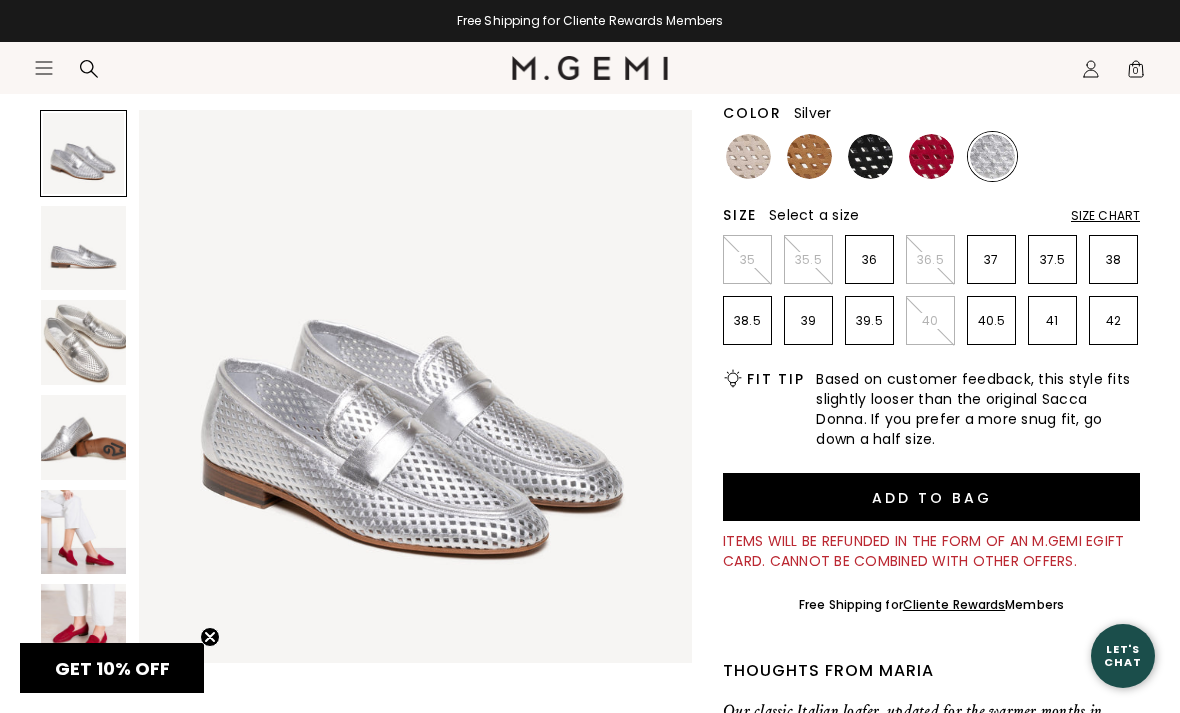 scroll, scrollTop: 0, scrollLeft: 0, axis: both 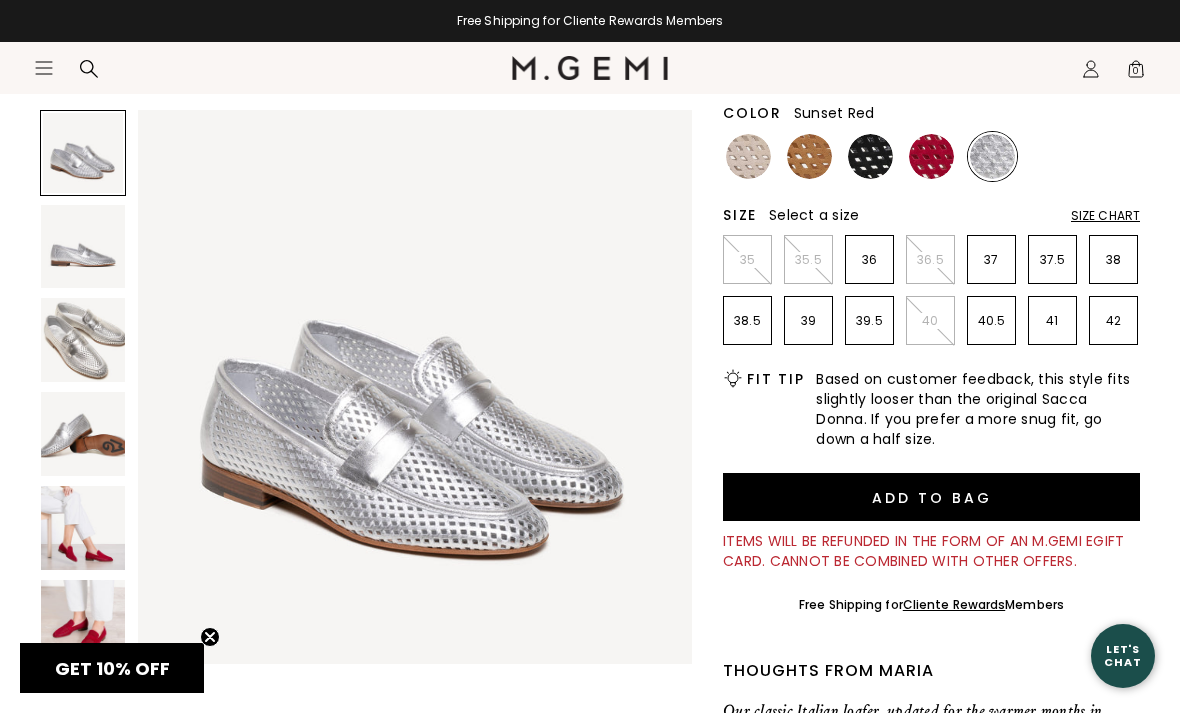 click at bounding box center [931, 156] 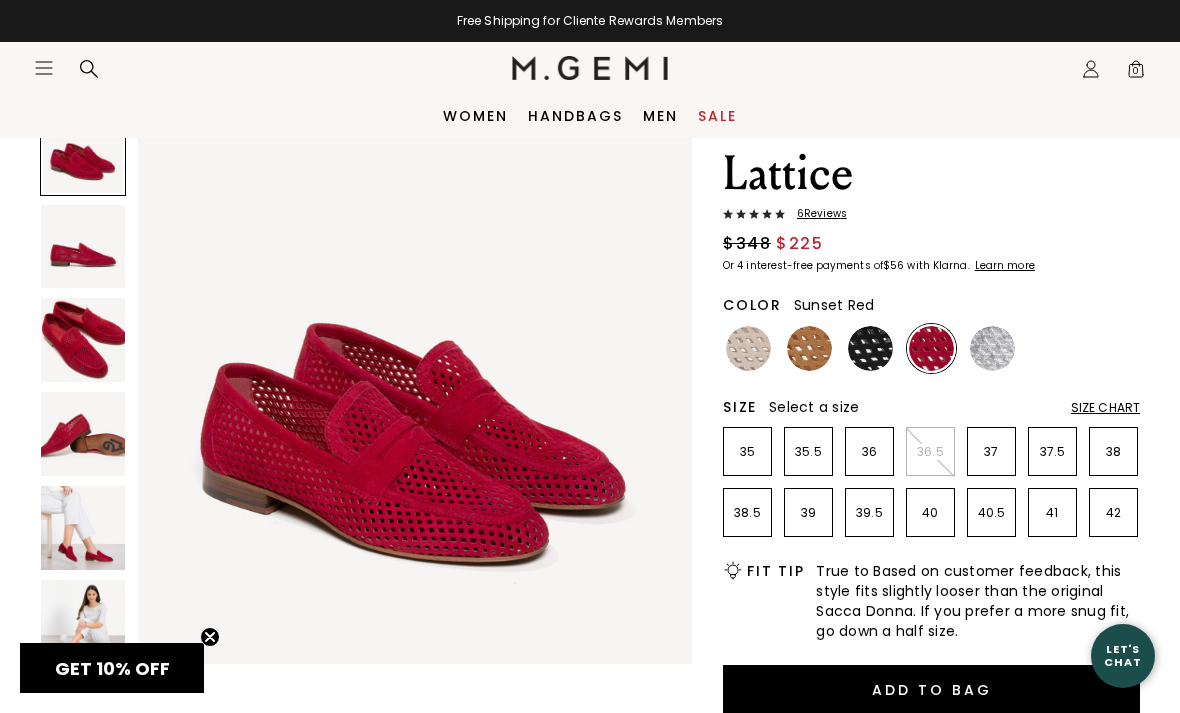 scroll, scrollTop: 0, scrollLeft: 0, axis: both 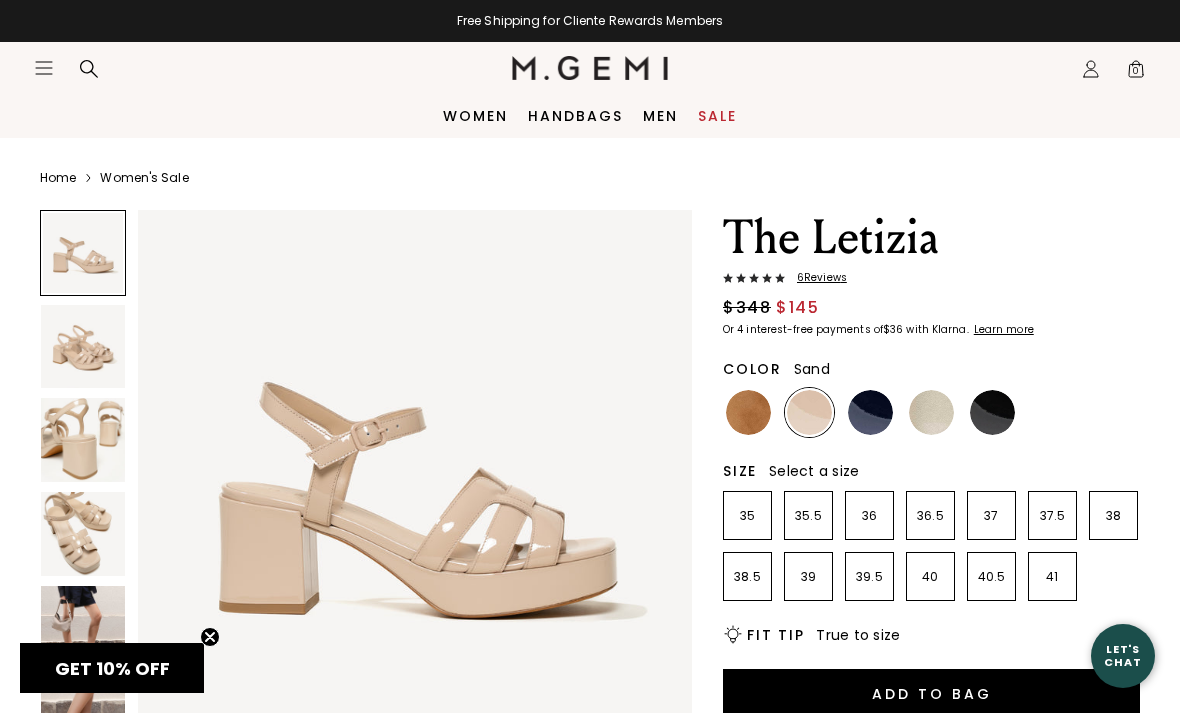 click at bounding box center (83, 347) 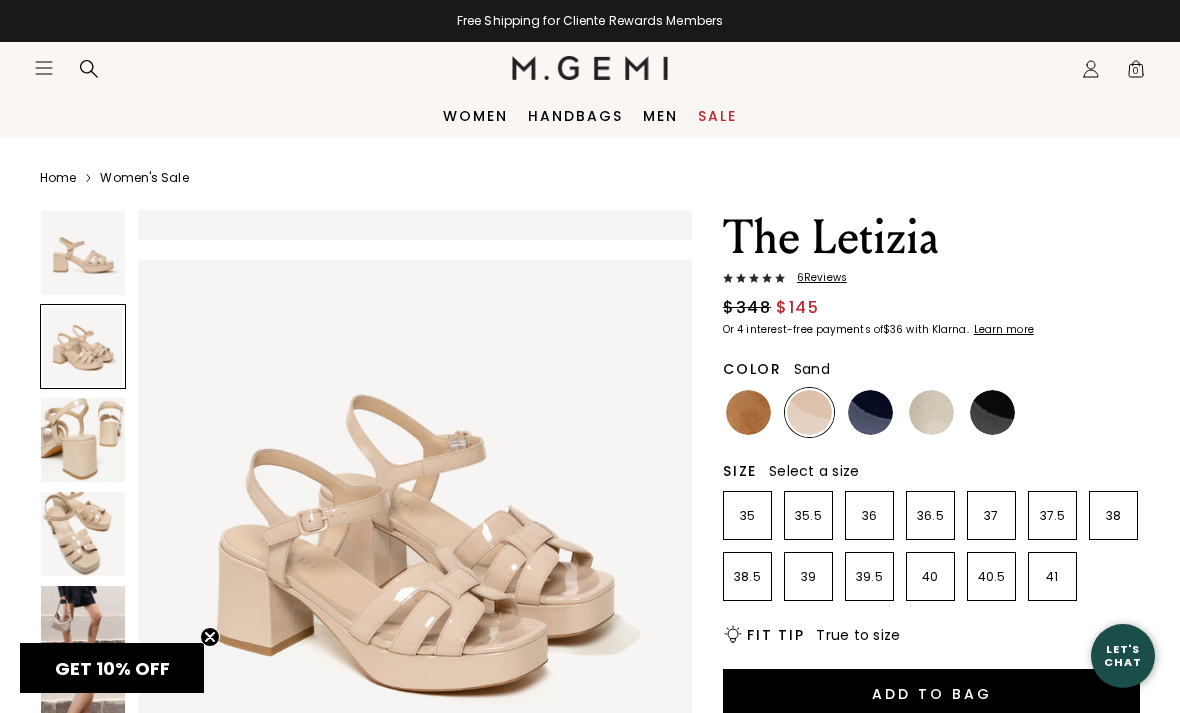 scroll, scrollTop: 574, scrollLeft: 0, axis: vertical 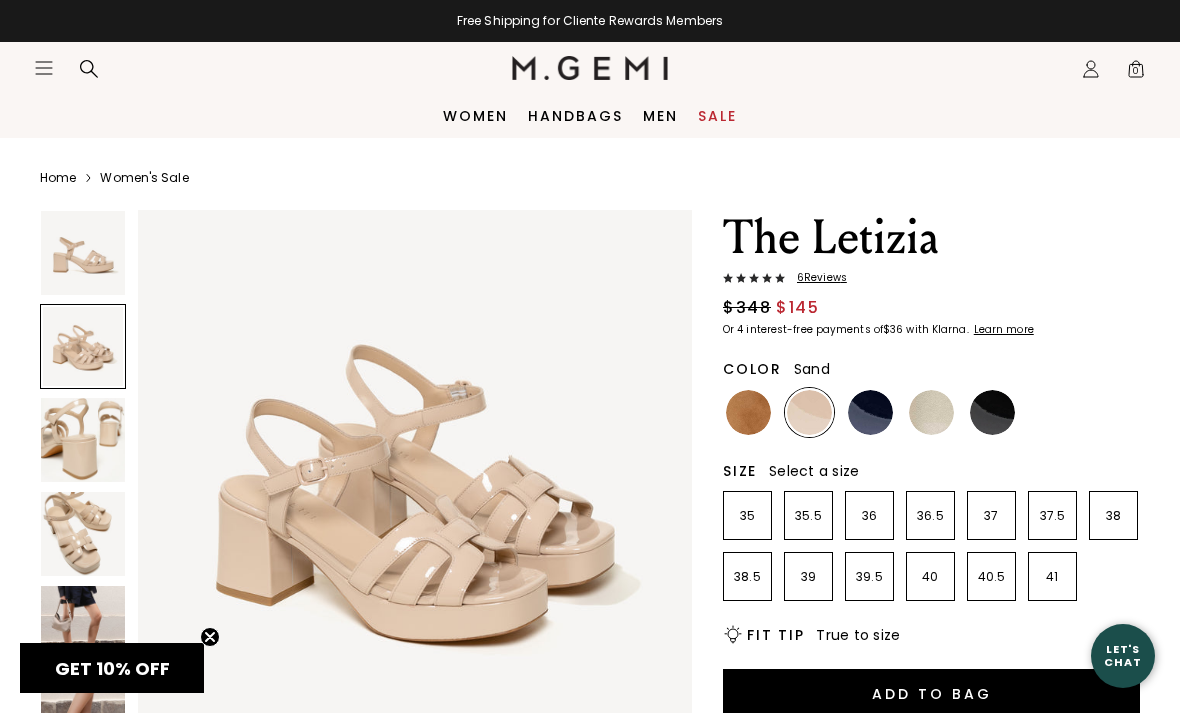 click at bounding box center [931, 412] 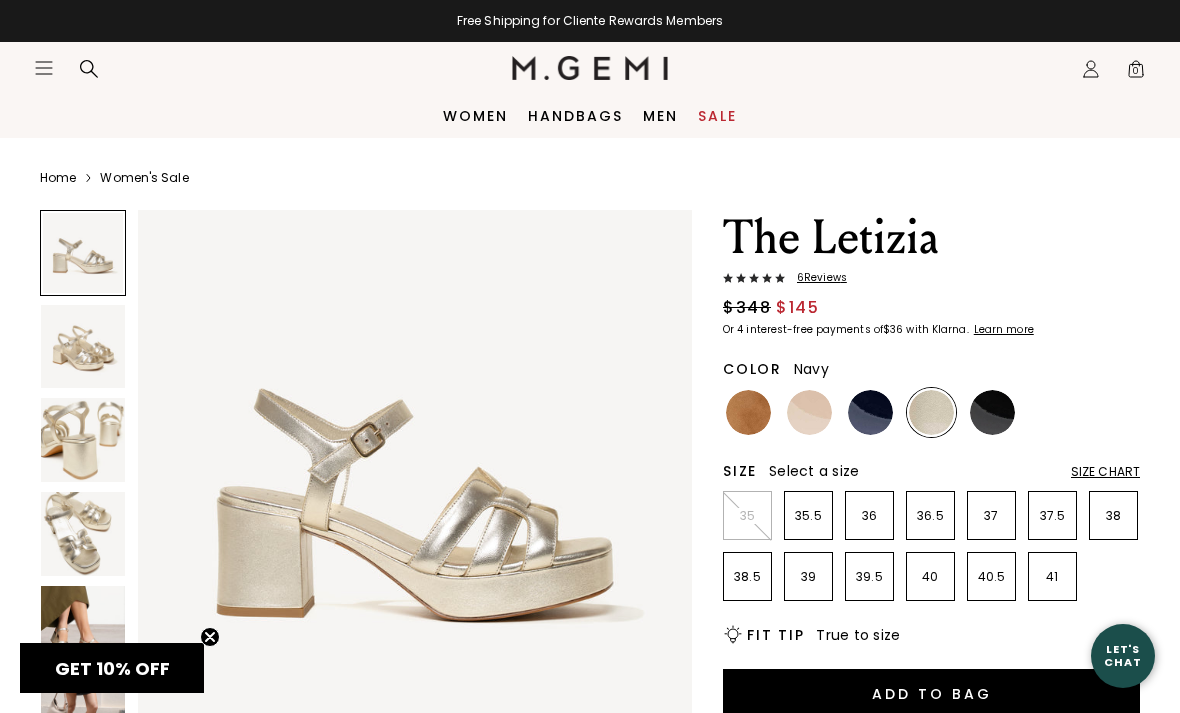 click at bounding box center [870, 412] 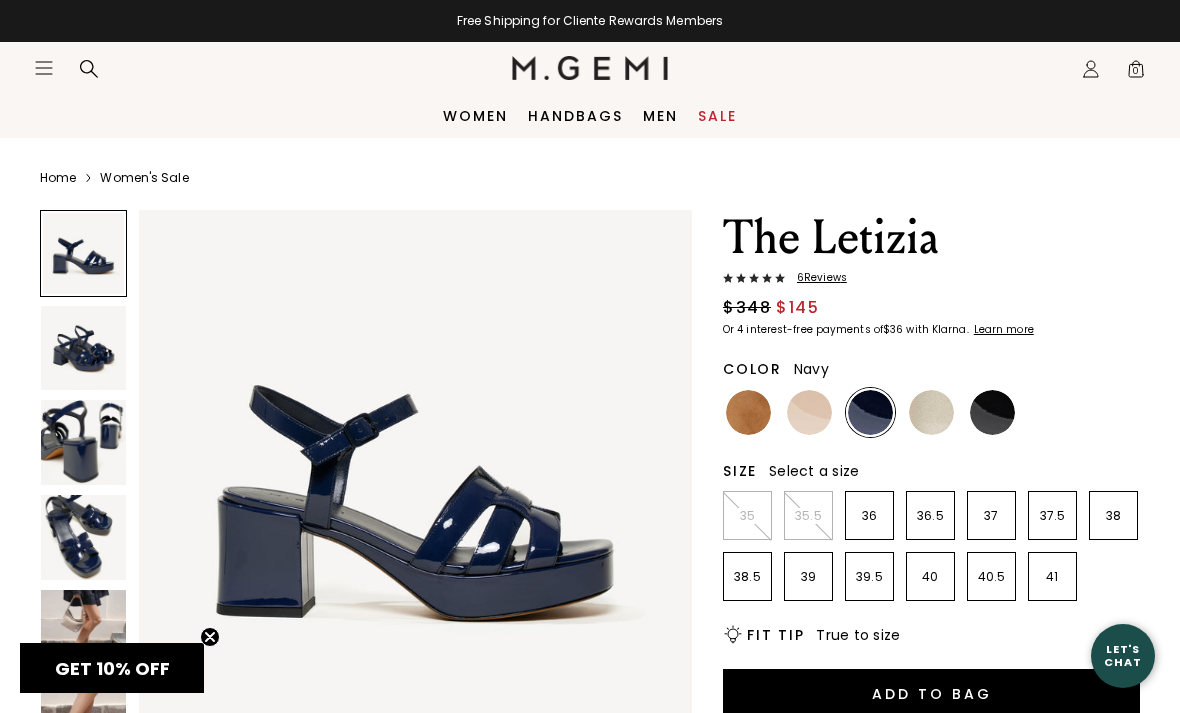 scroll, scrollTop: 0, scrollLeft: 0, axis: both 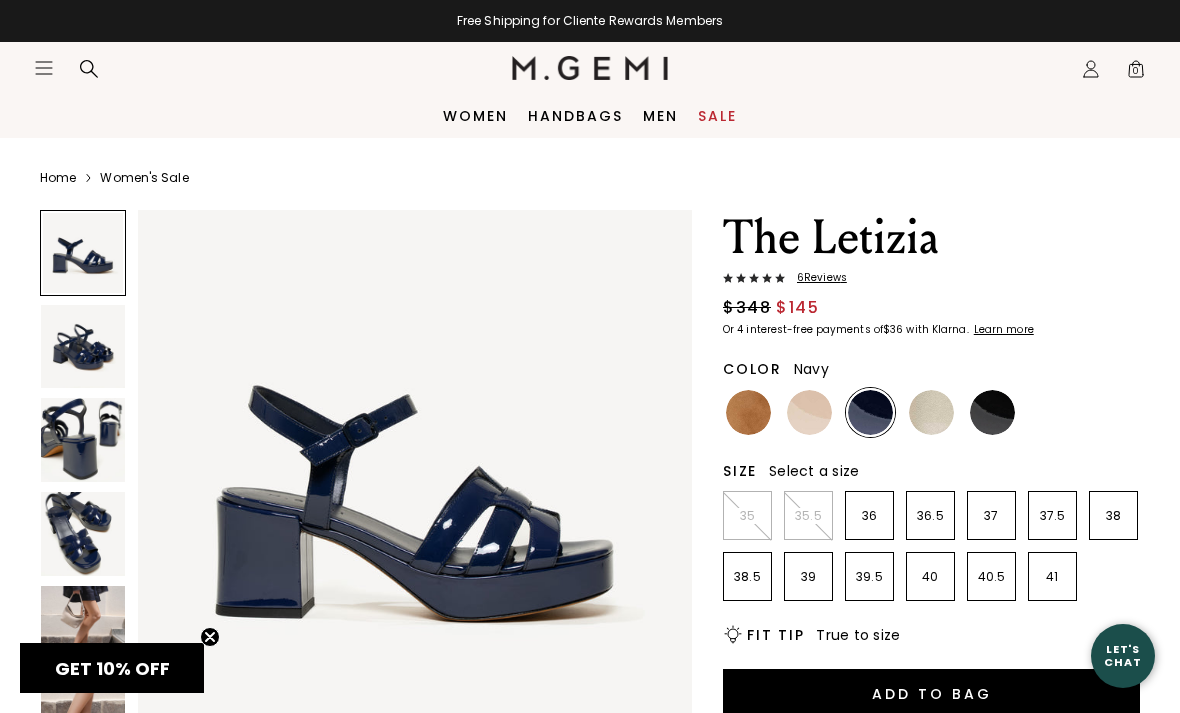 click at bounding box center [83, 347] 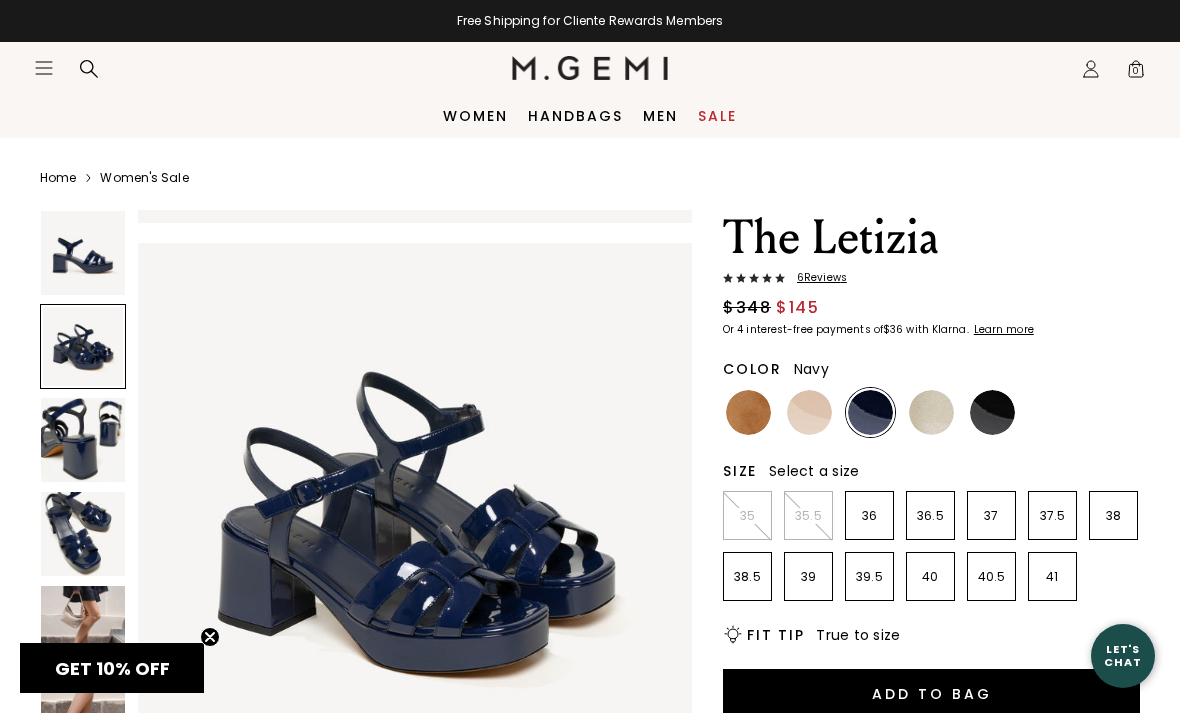 scroll, scrollTop: 574, scrollLeft: 0, axis: vertical 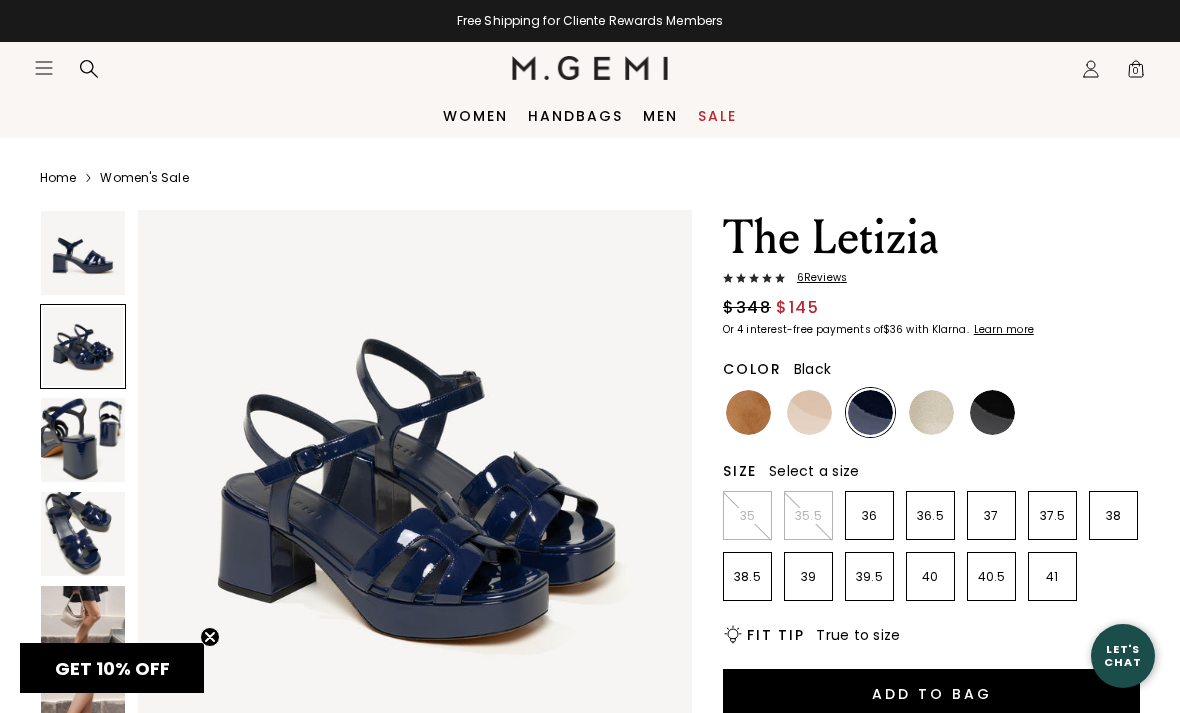 click at bounding box center (992, 412) 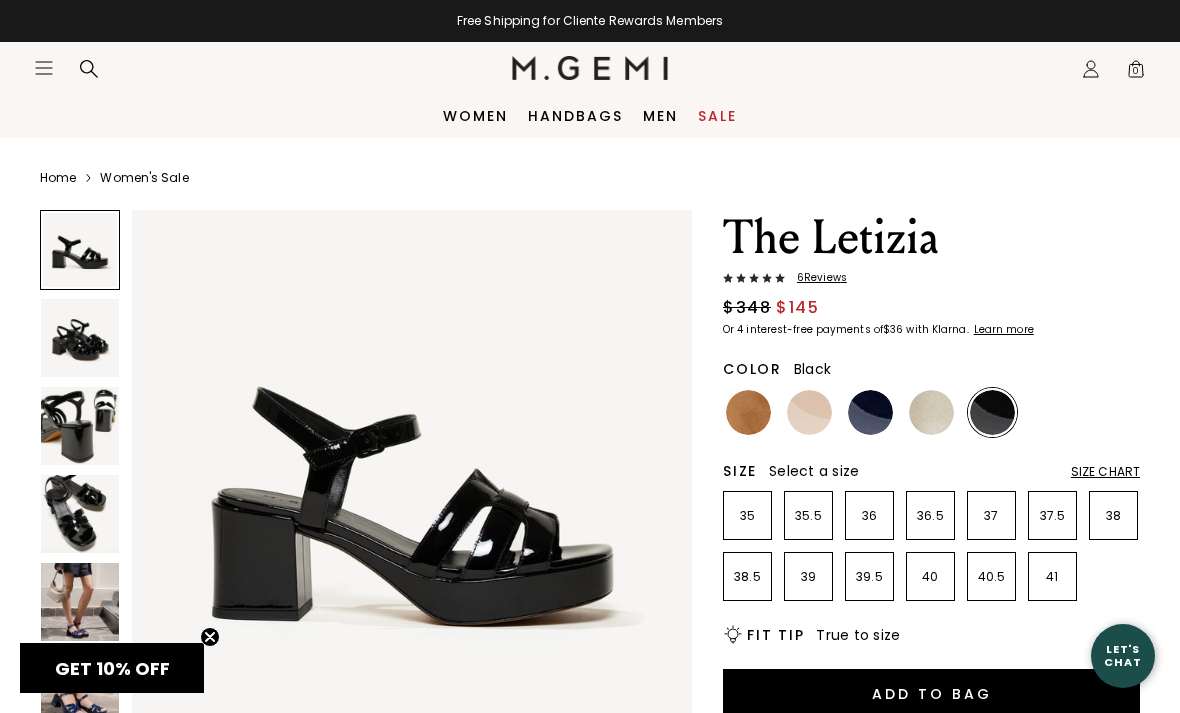 scroll, scrollTop: 0, scrollLeft: 0, axis: both 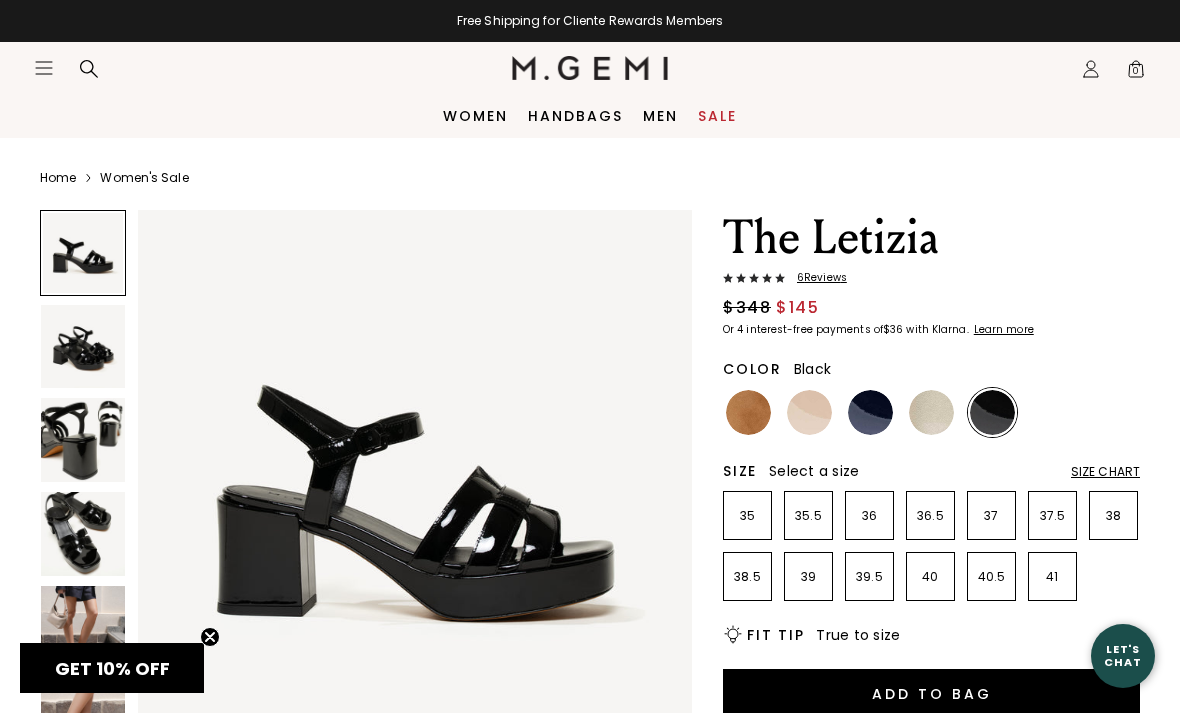 click at bounding box center (809, 412) 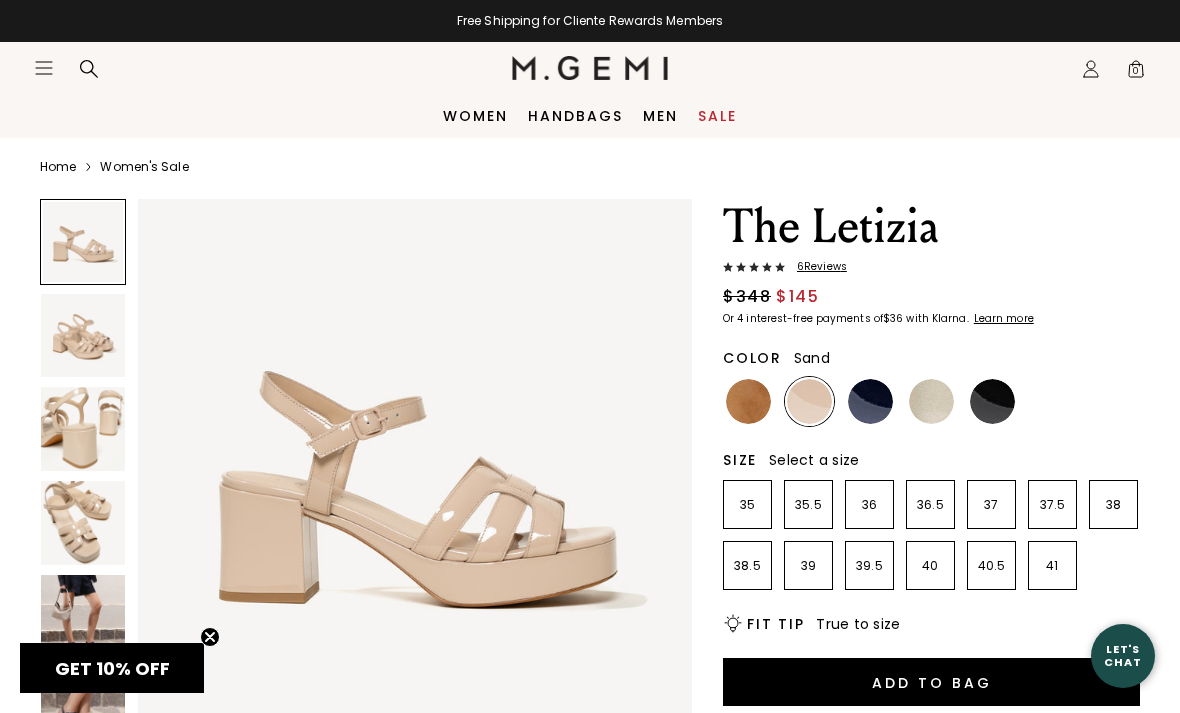 scroll, scrollTop: 0, scrollLeft: 0, axis: both 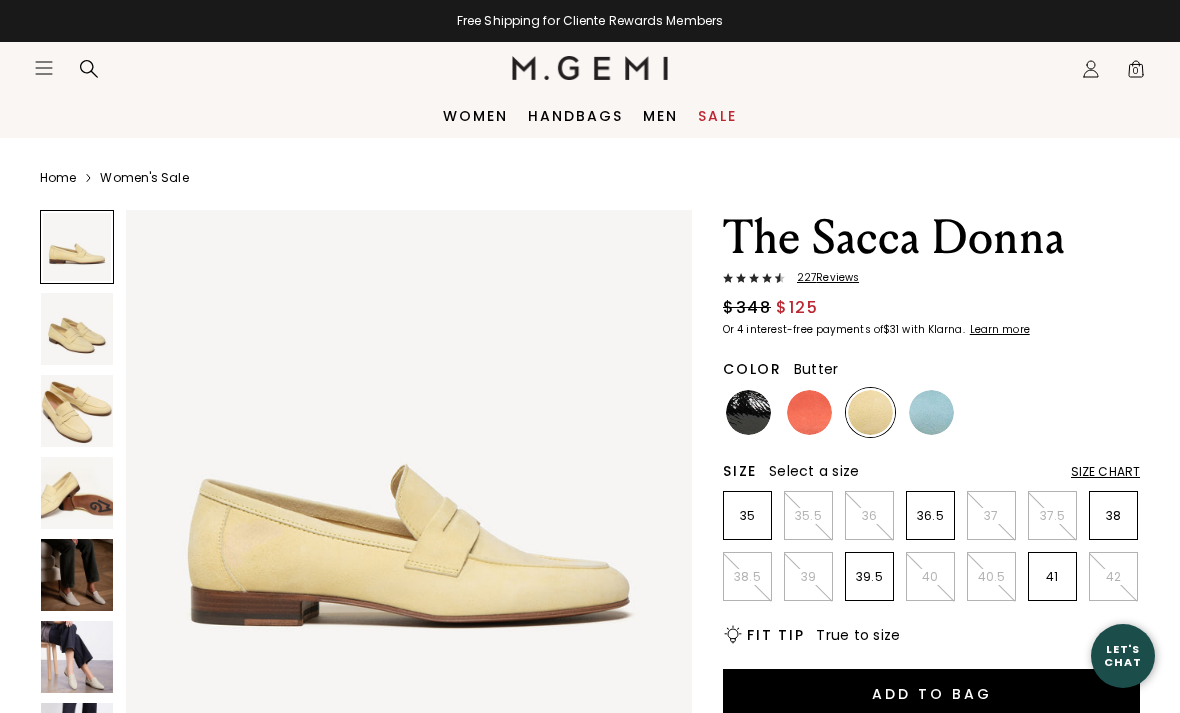 click at bounding box center (748, 412) 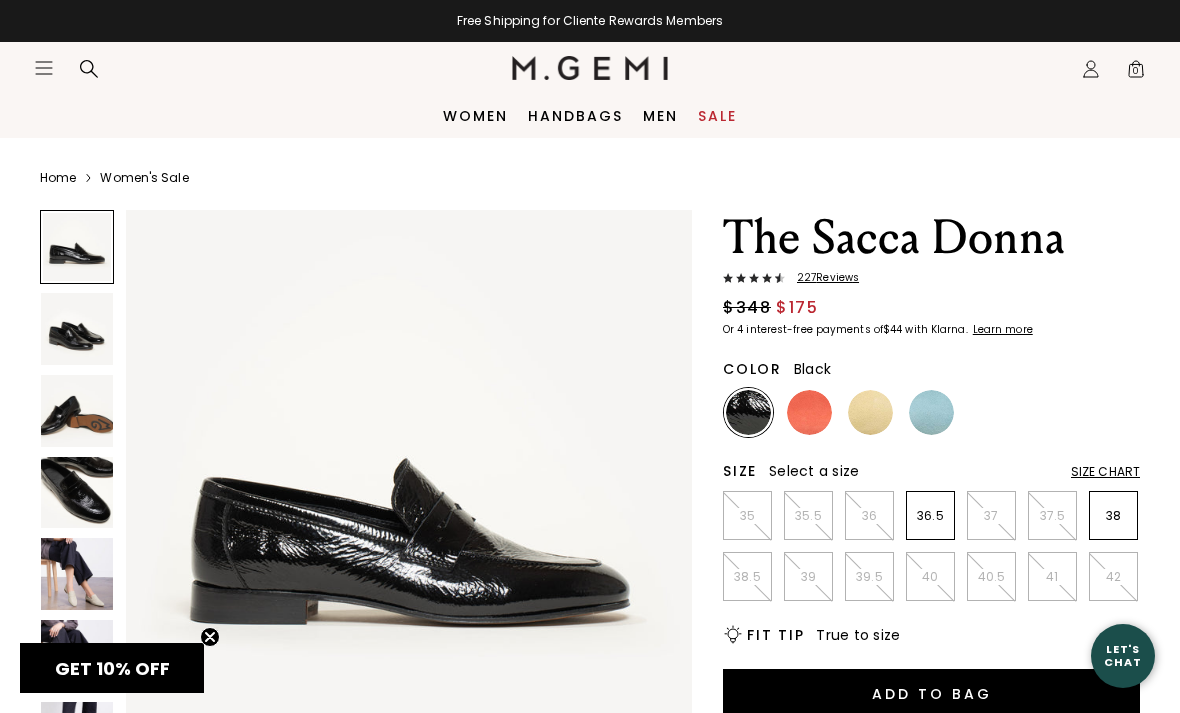 scroll, scrollTop: 0, scrollLeft: 0, axis: both 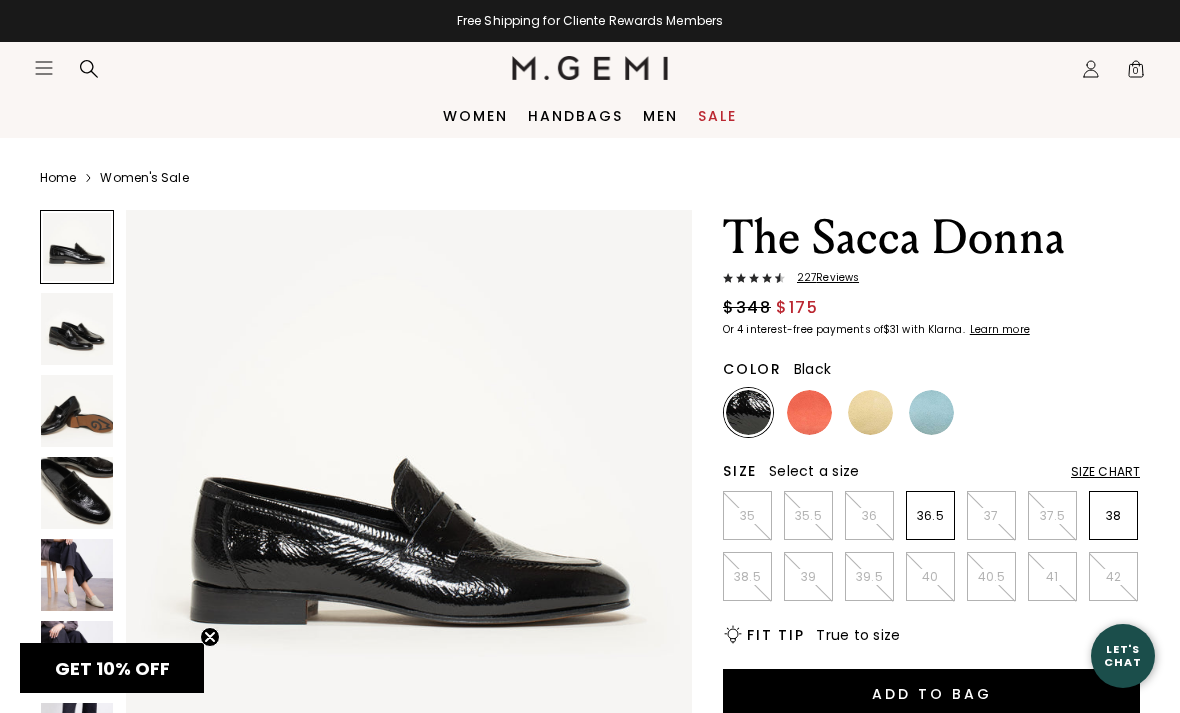 click at bounding box center (931, 412) 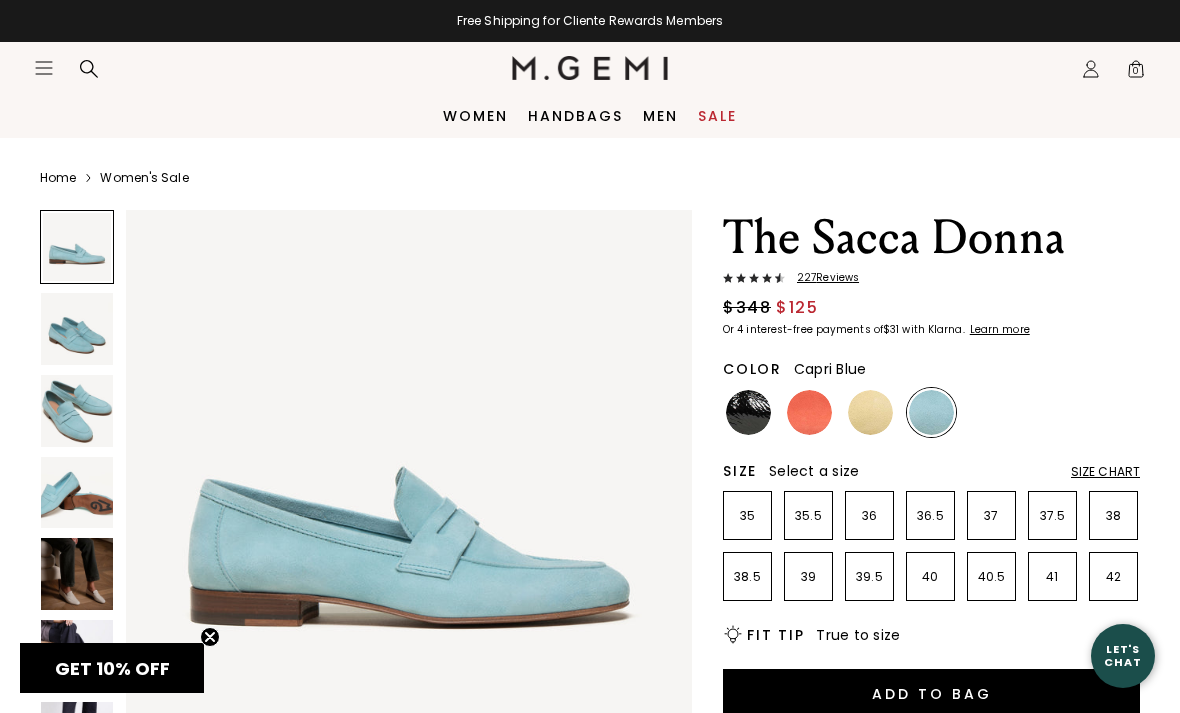 scroll, scrollTop: 0, scrollLeft: 0, axis: both 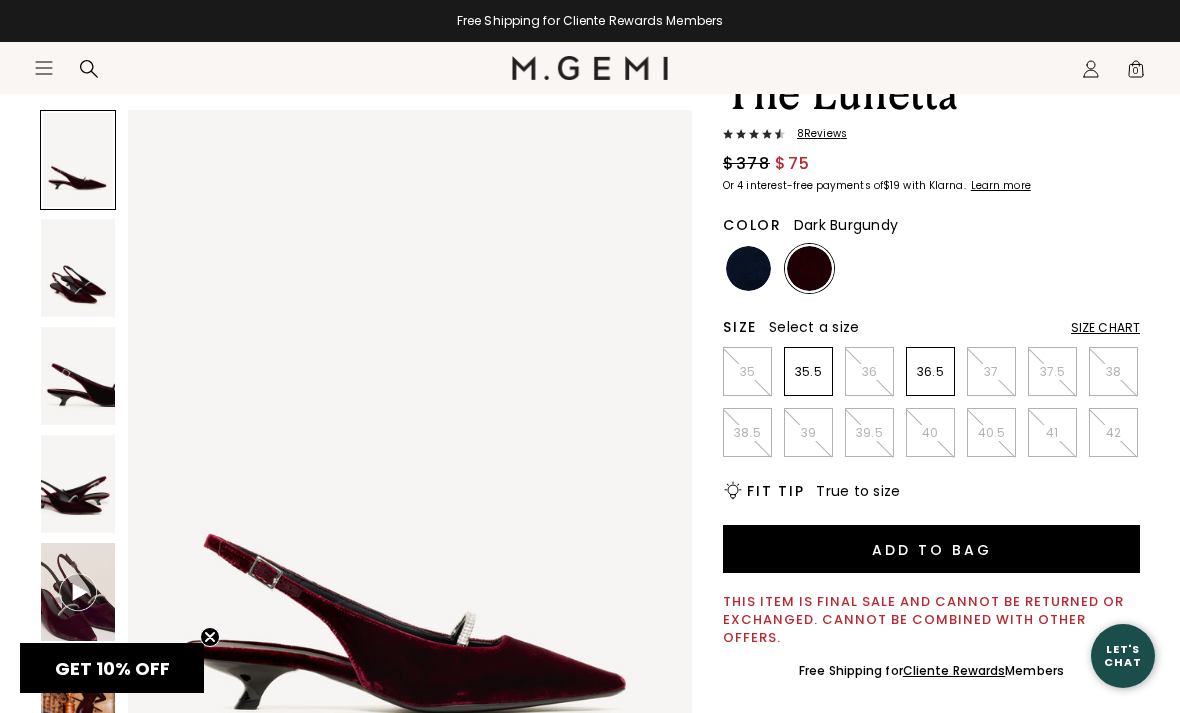 click at bounding box center (748, 268) 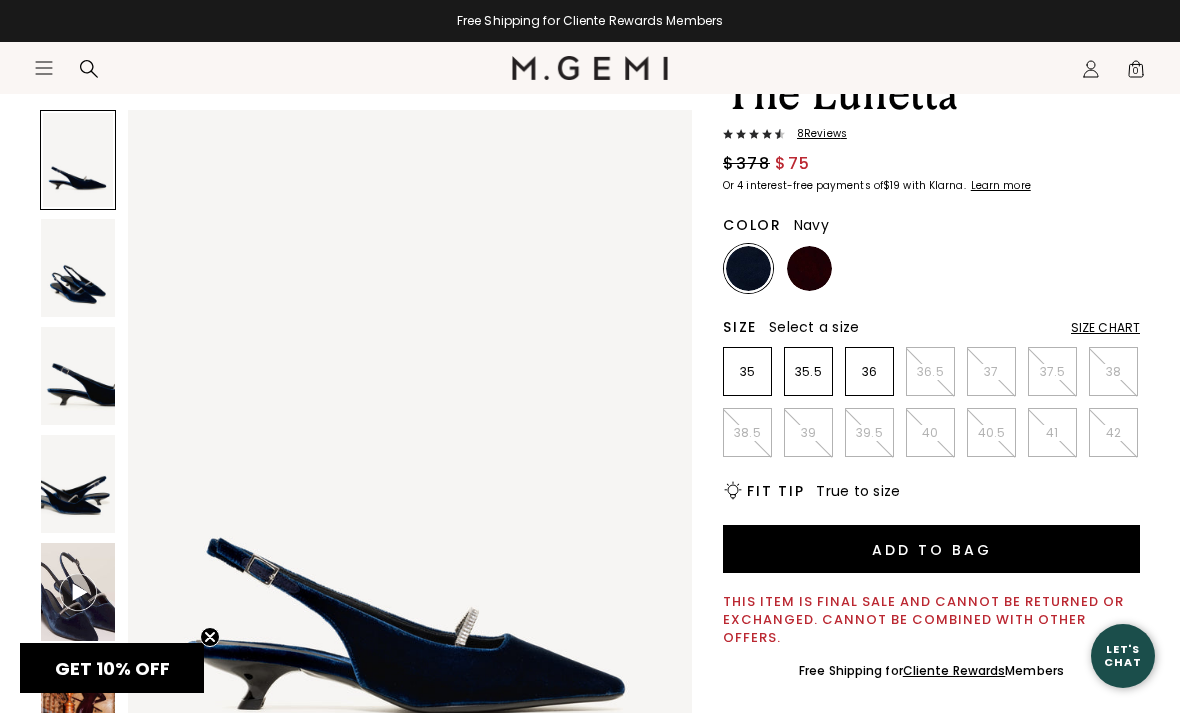 click at bounding box center [78, 484] 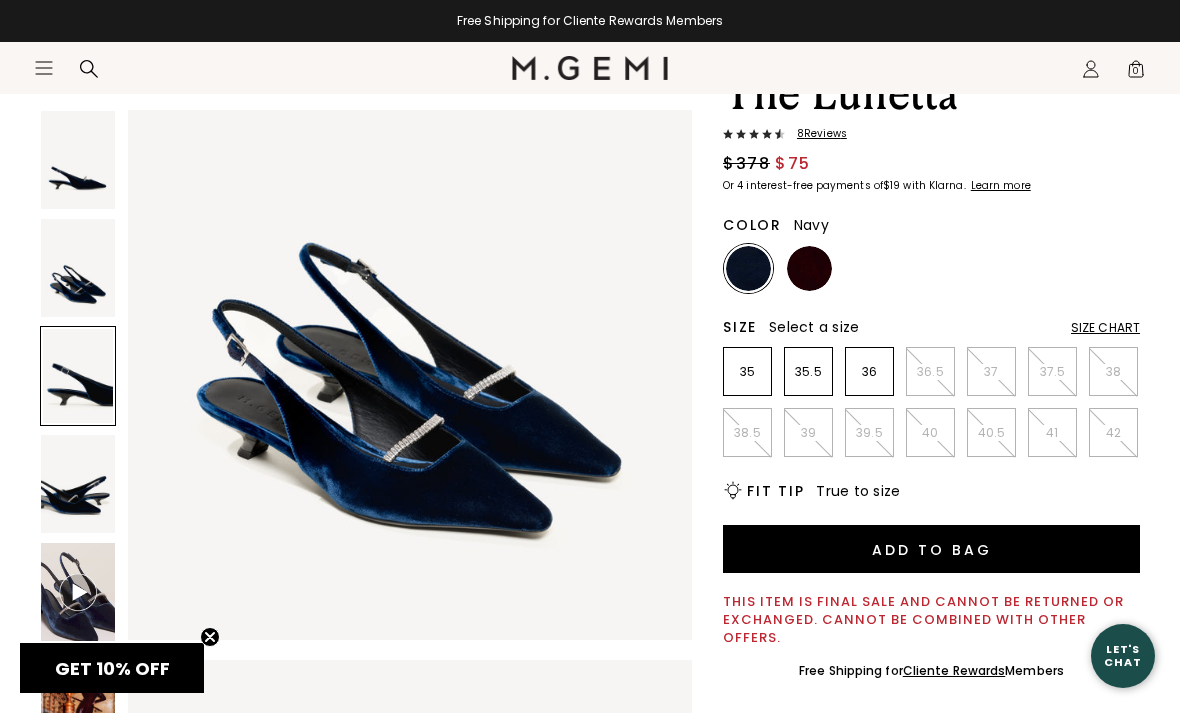 scroll, scrollTop: 724, scrollLeft: 0, axis: vertical 